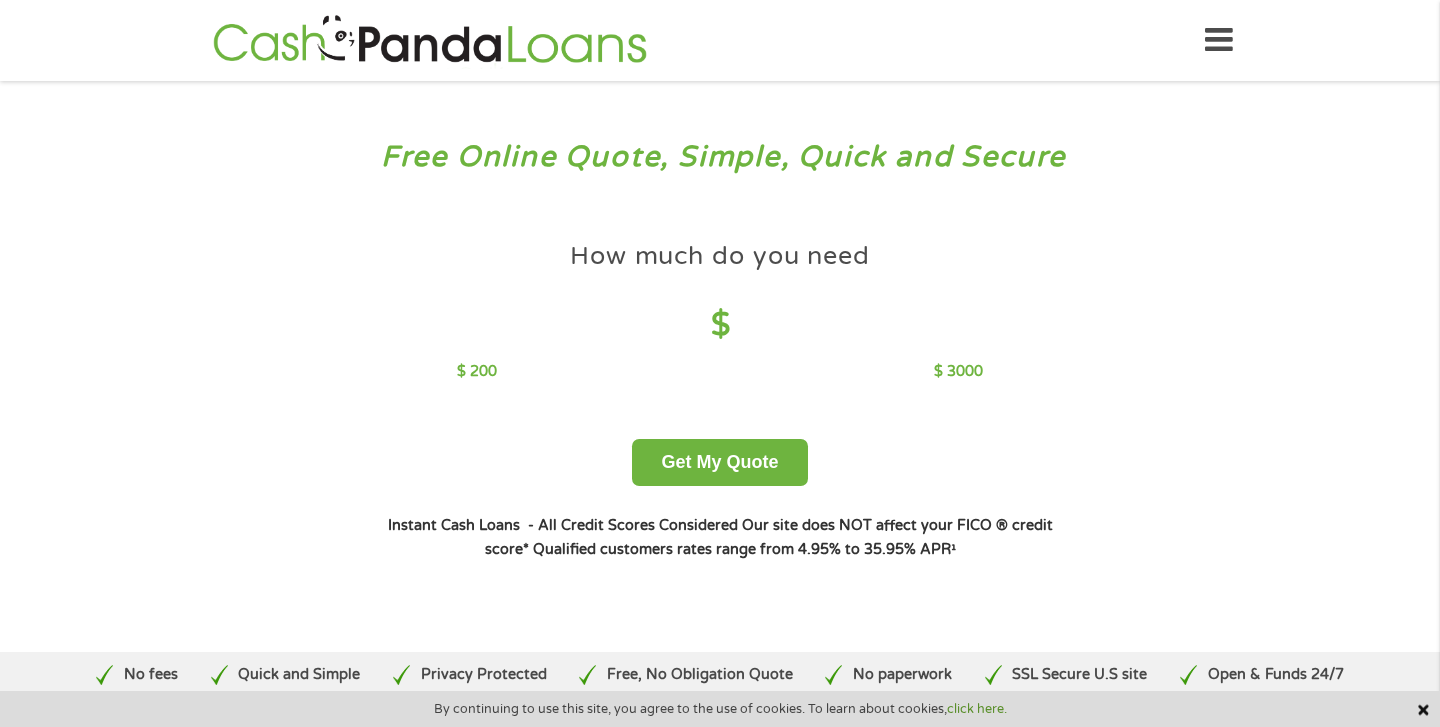 scroll, scrollTop: 0, scrollLeft: 0, axis: both 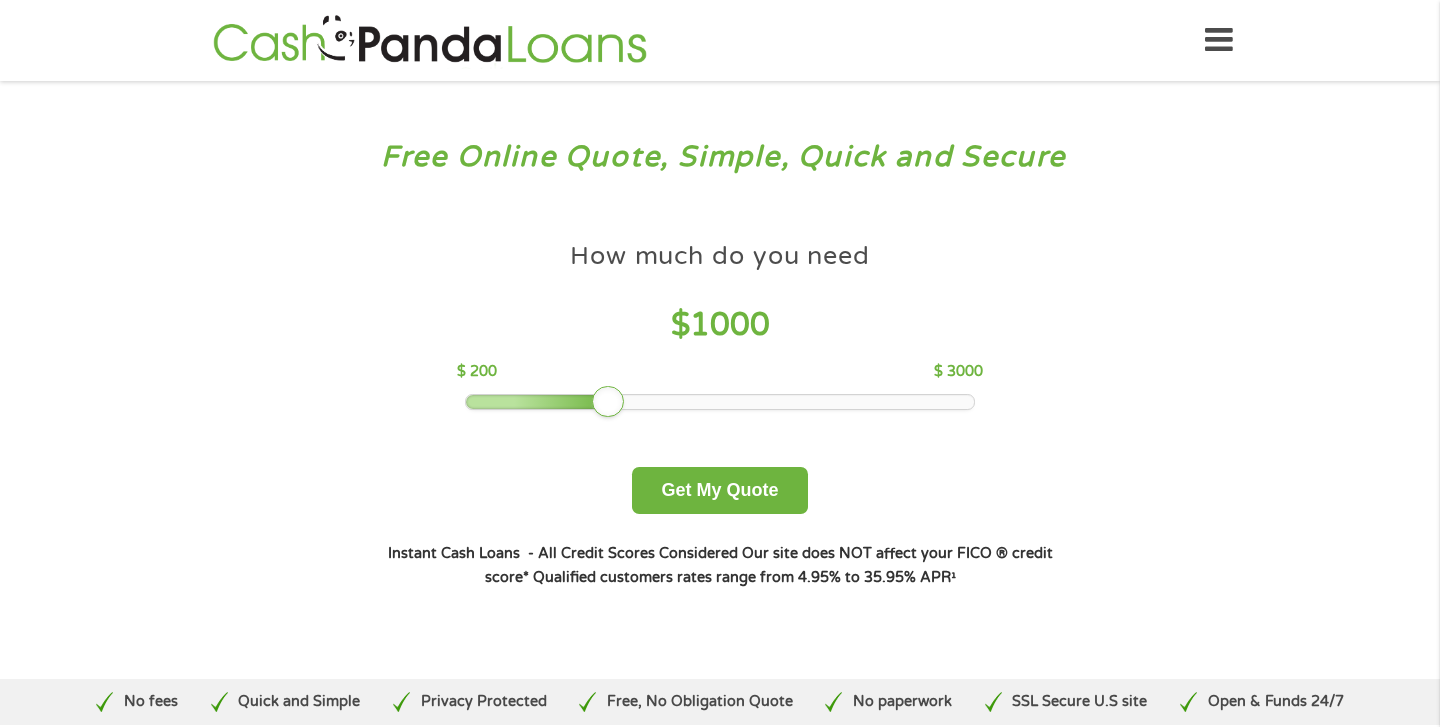 click at bounding box center [720, 402] 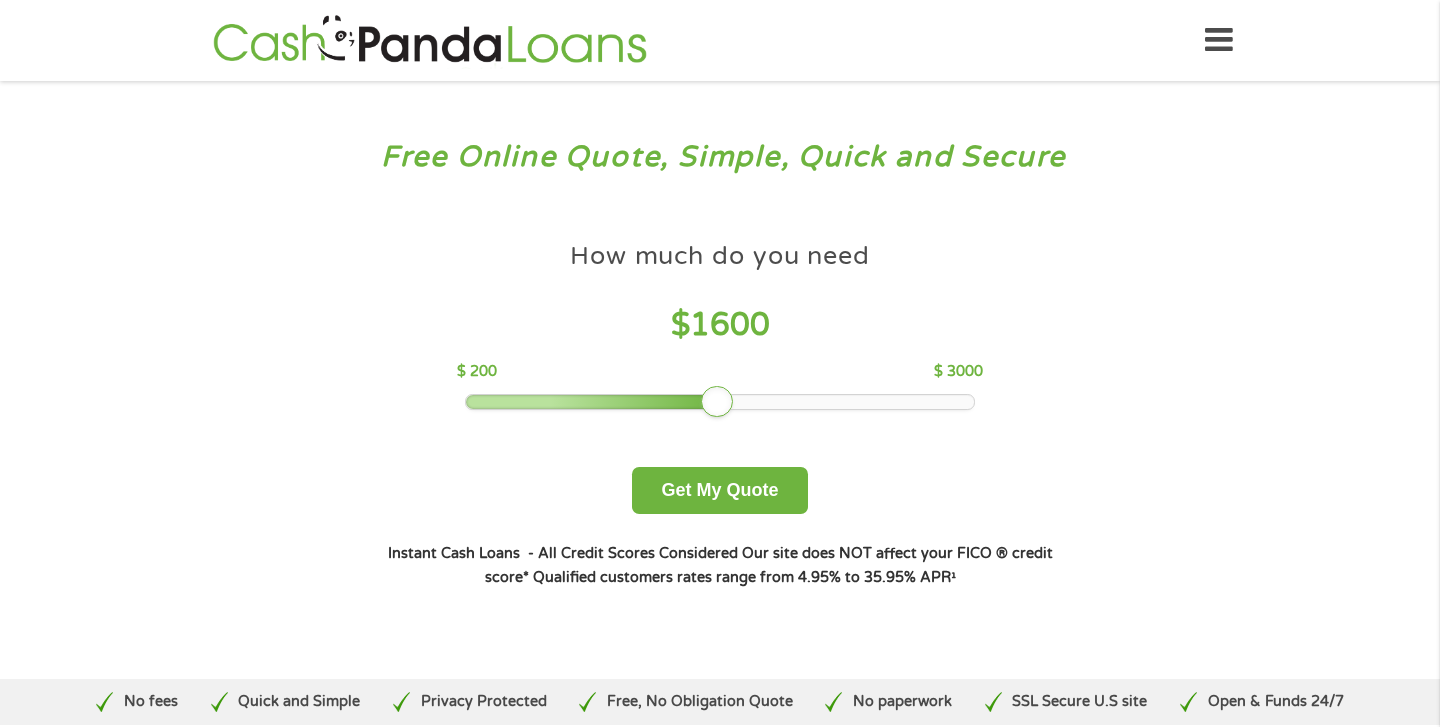 click at bounding box center [593, 402] 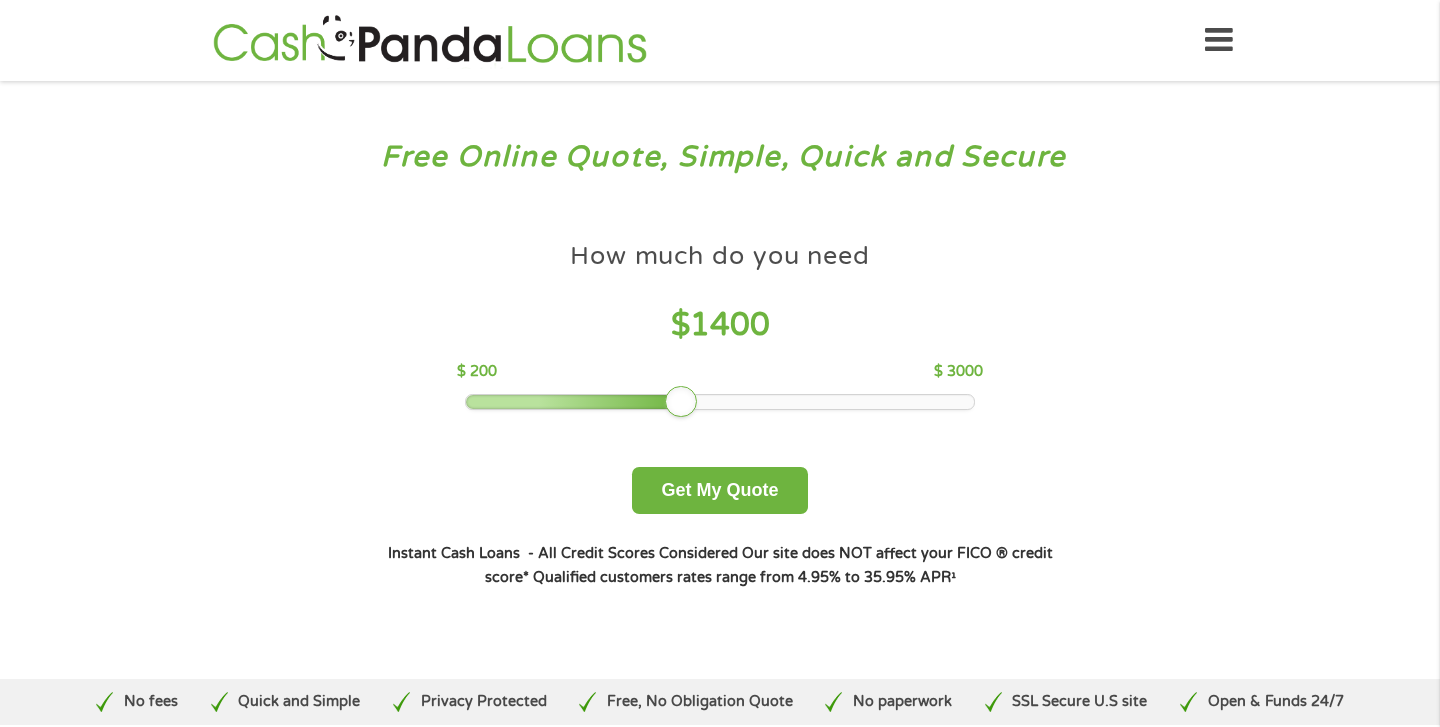 click at bounding box center [720, 402] 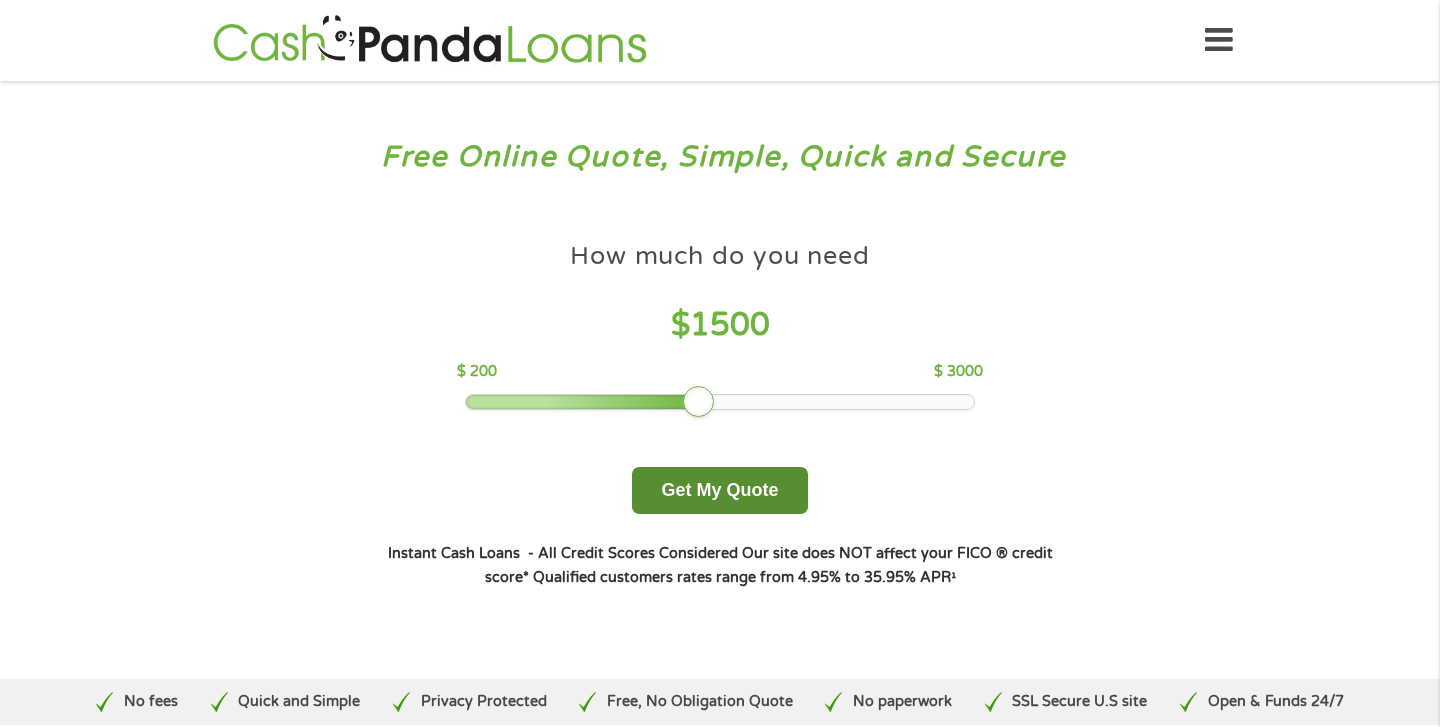 click on "Get My Quote" at bounding box center (719, 490) 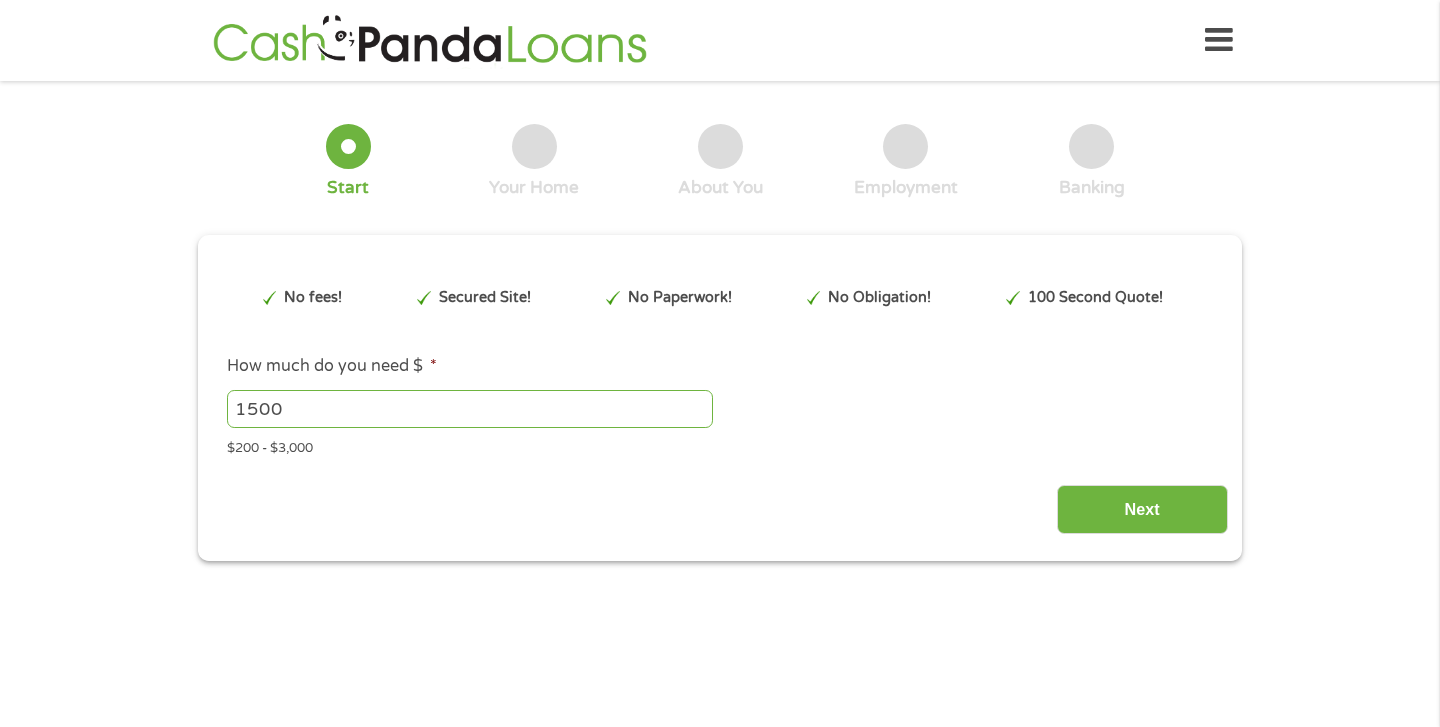 scroll, scrollTop: 0, scrollLeft: 0, axis: both 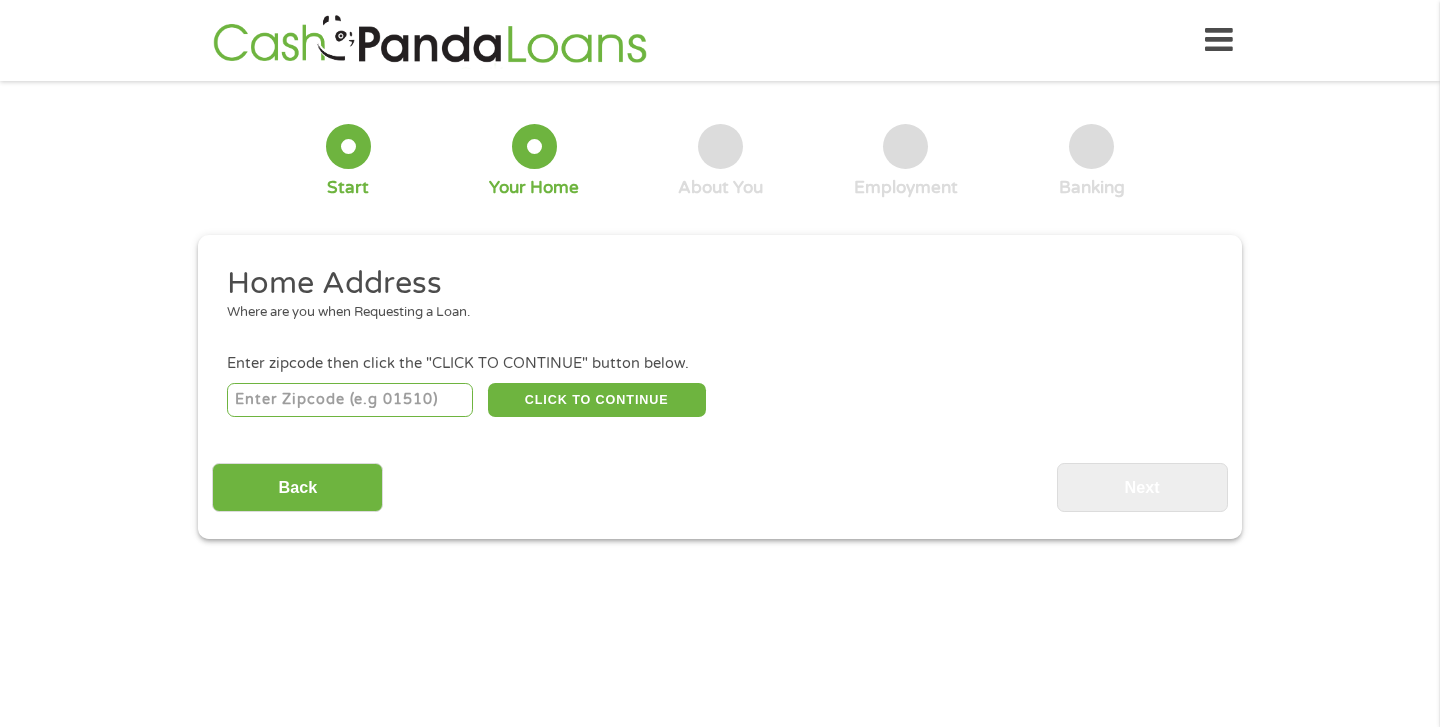 click at bounding box center (350, 400) 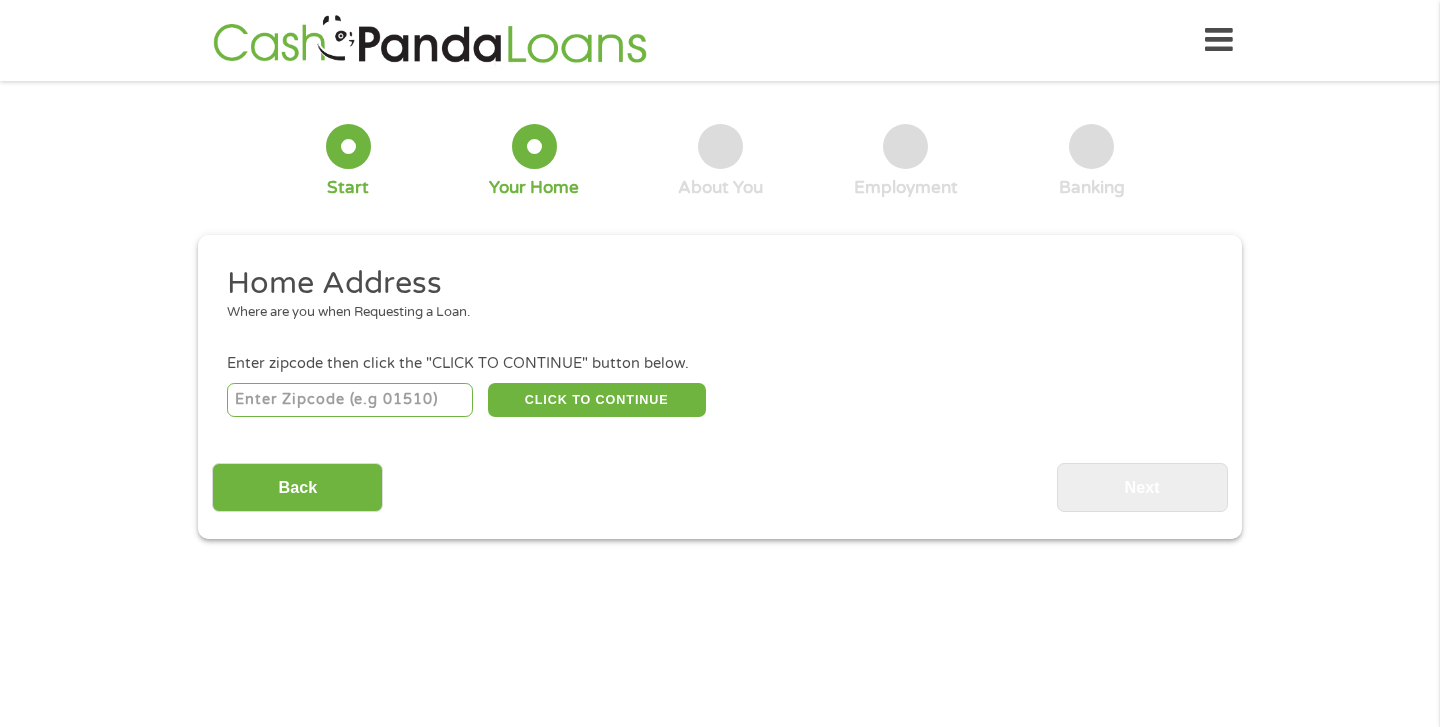 type on "[ZIPCODE]" 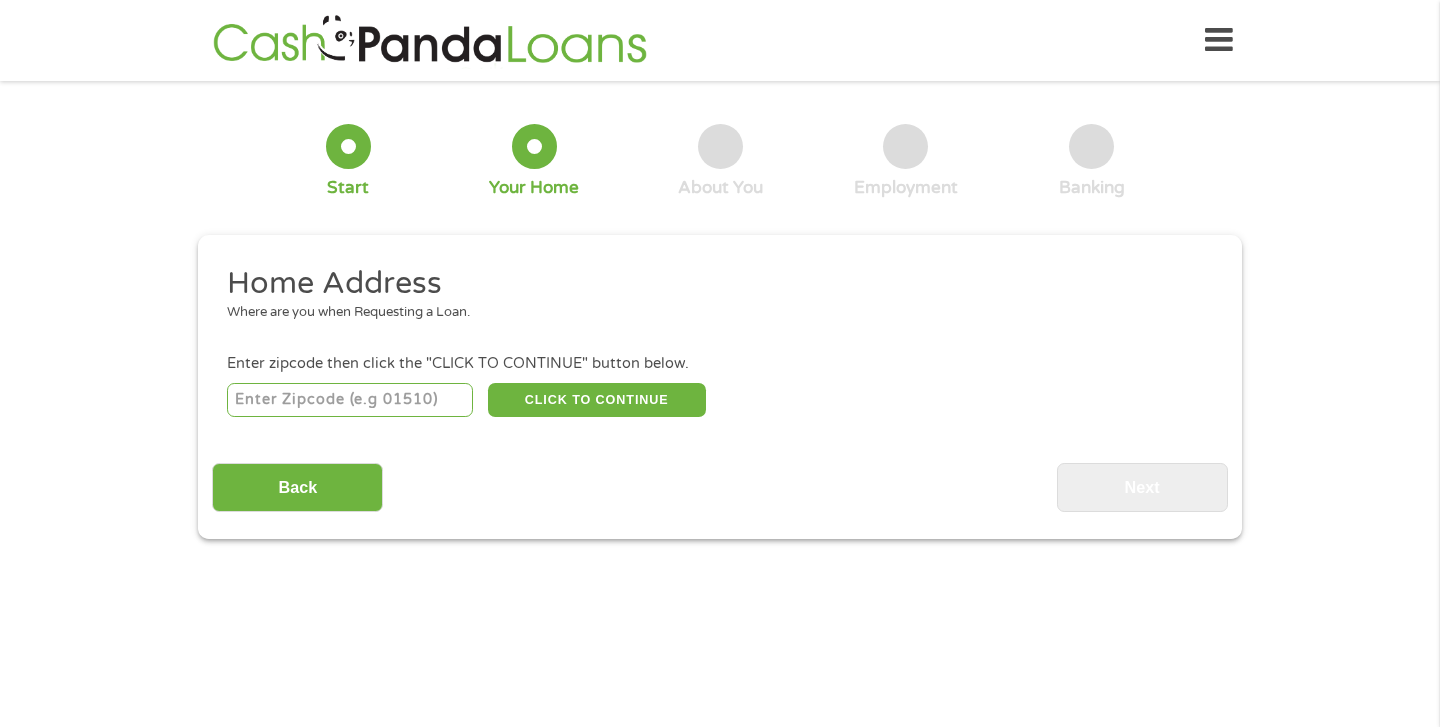 select on "Nevada" 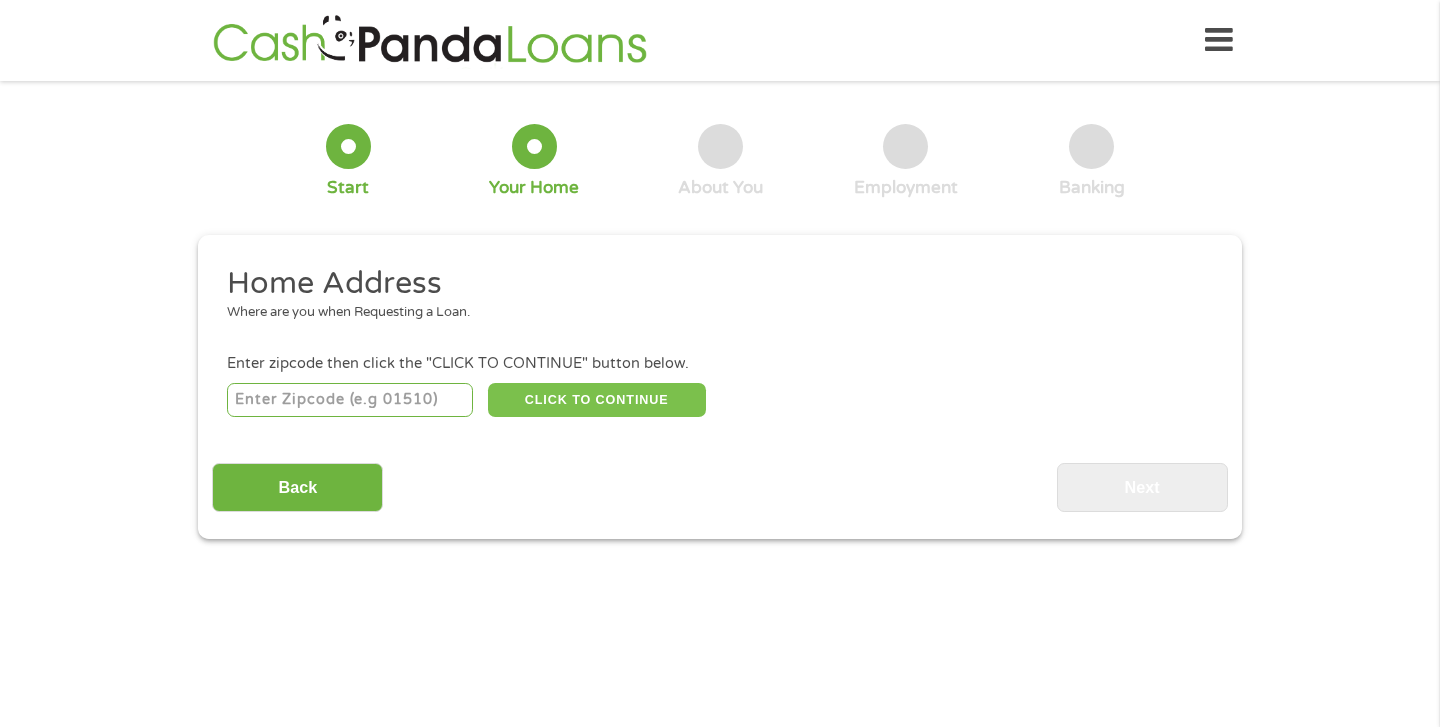 click on "CLICK TO CONTINUE" at bounding box center (597, 400) 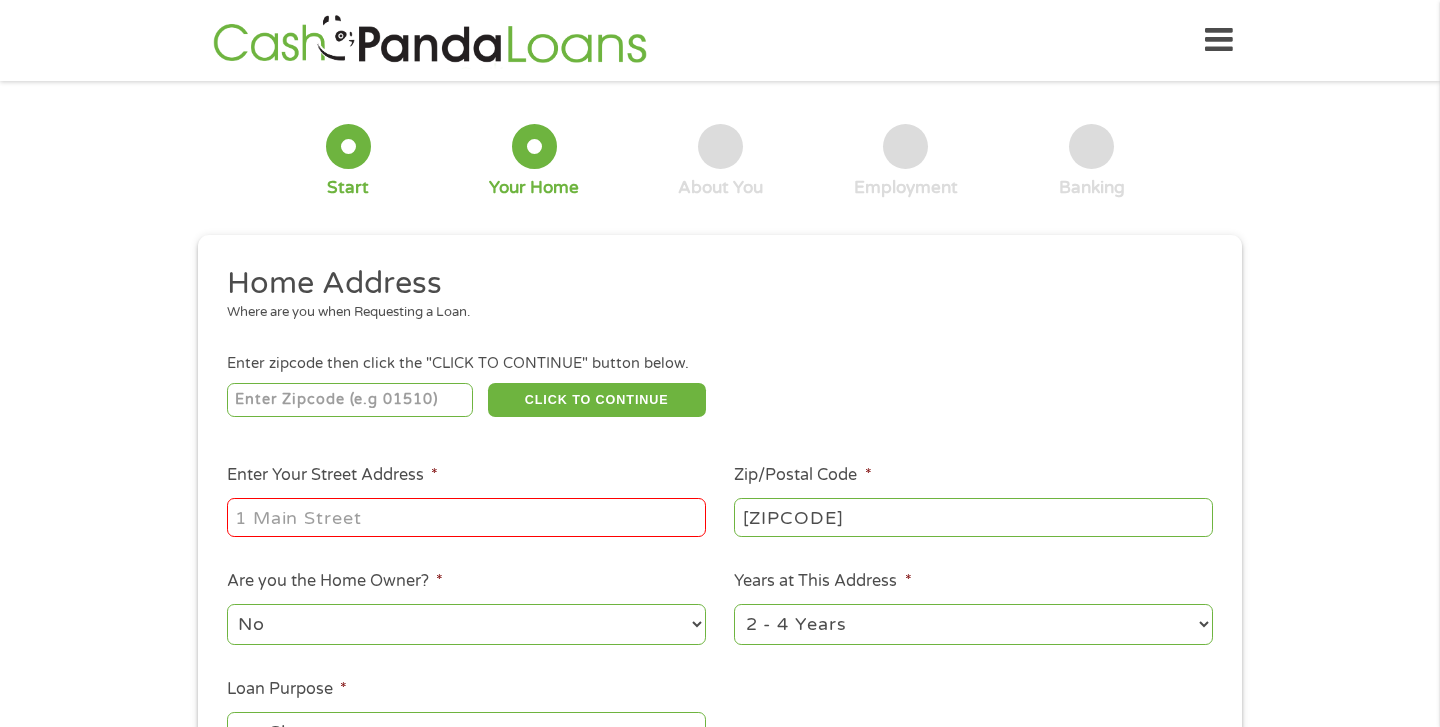 click on "Enter Your Street Address *" at bounding box center [466, 517] 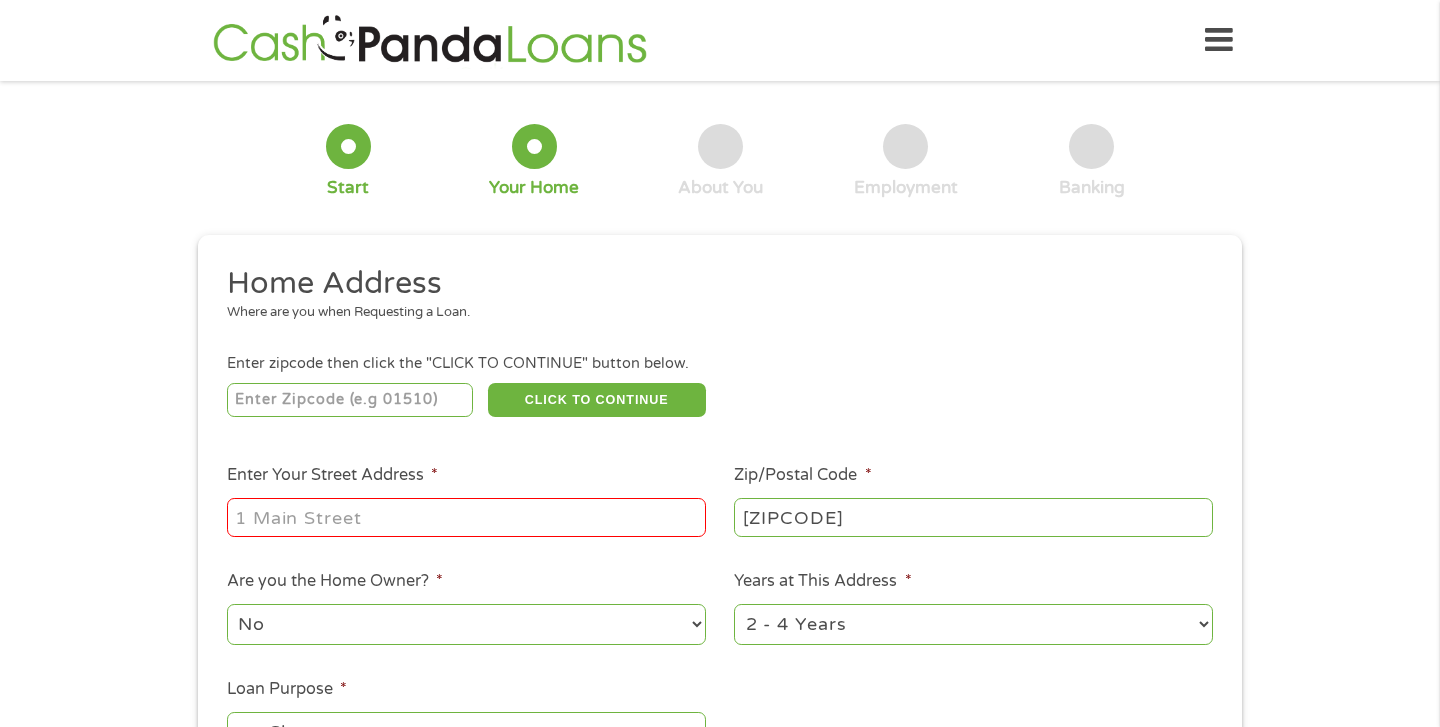 type on "[NUMBER] [STREET]" 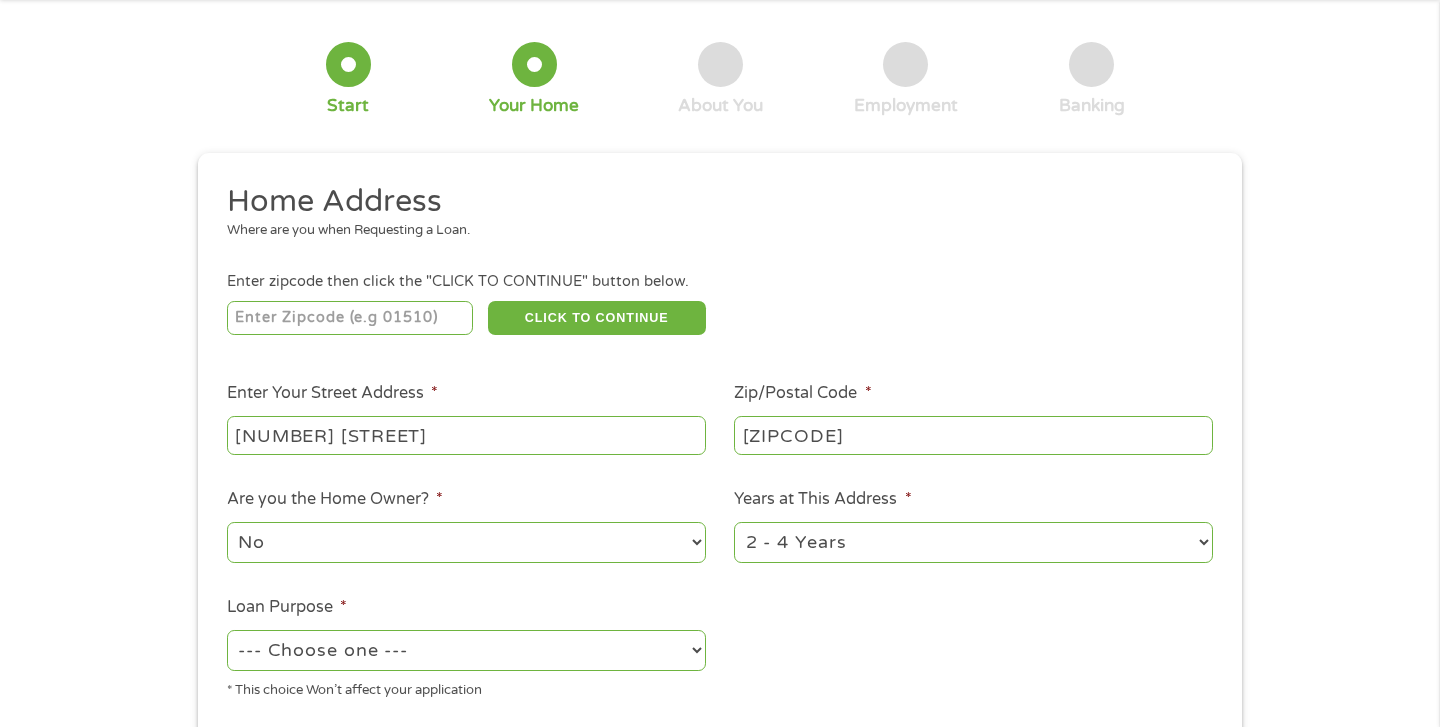scroll, scrollTop: 87, scrollLeft: 0, axis: vertical 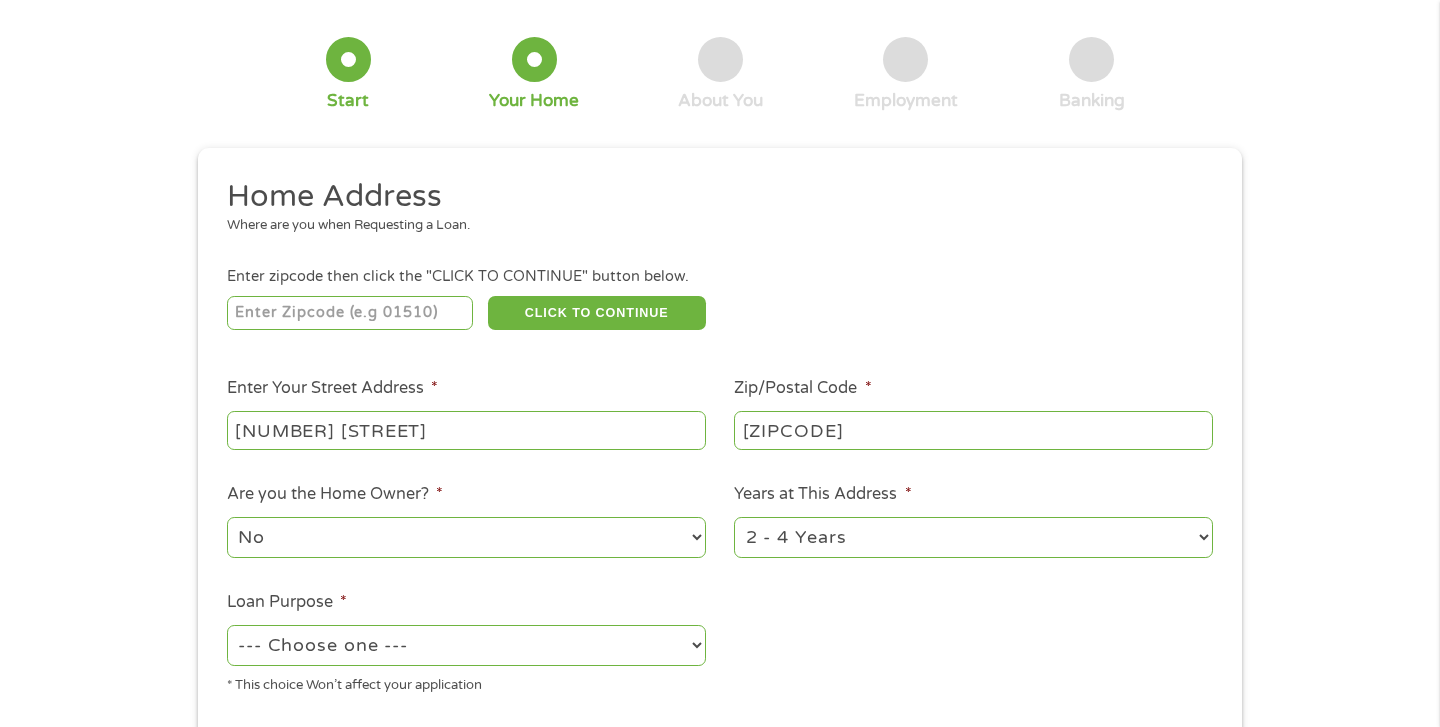 click on "No Yes" at bounding box center [466, 537] 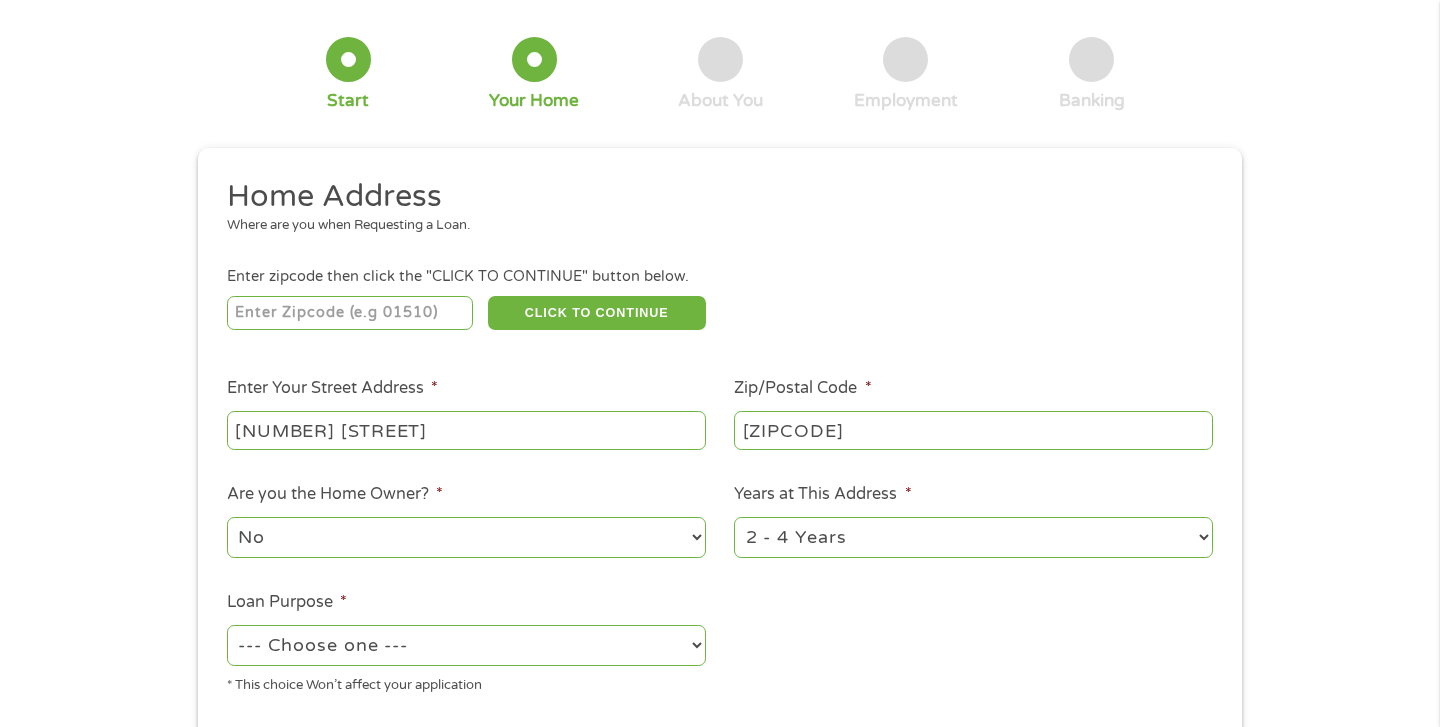 select on "yes" 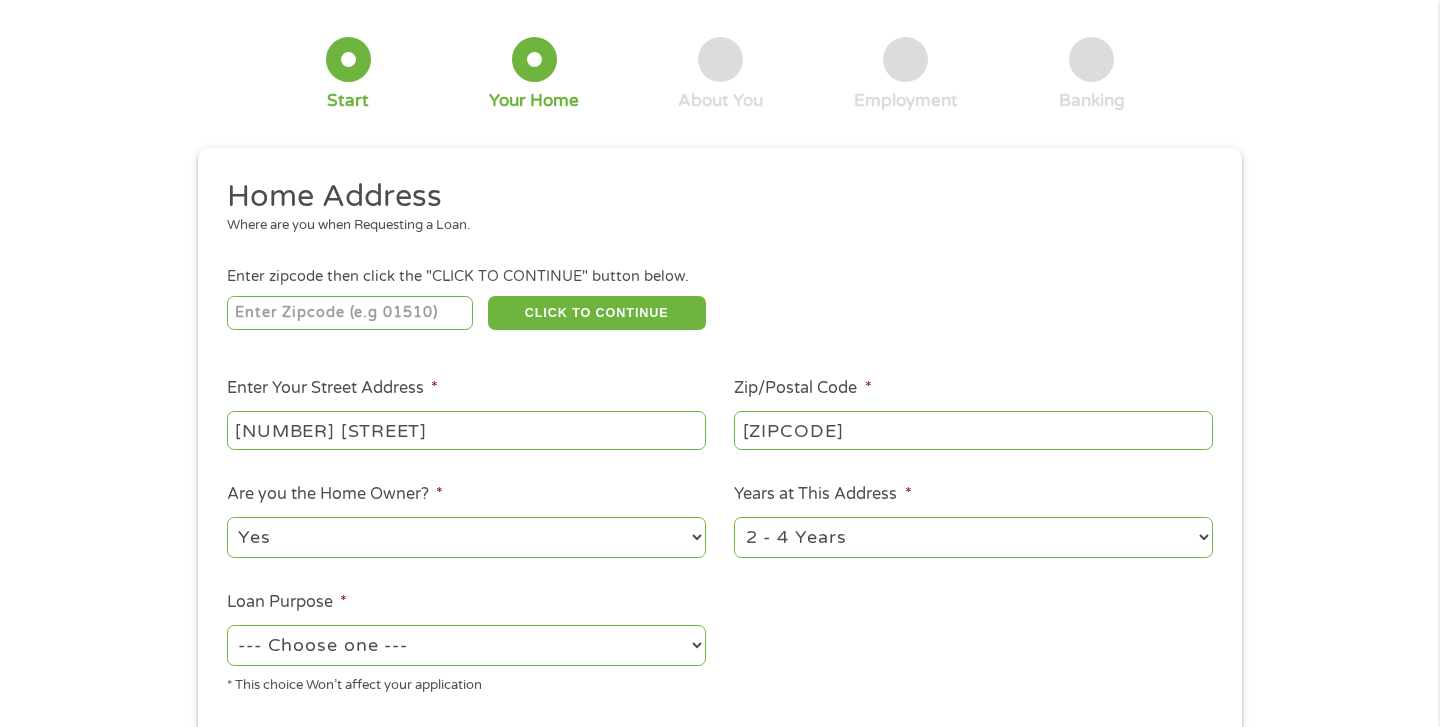 click on "1 Year or less 1 - 2 Years 2 - 4 Years Over 4 Years" at bounding box center (973, 537) 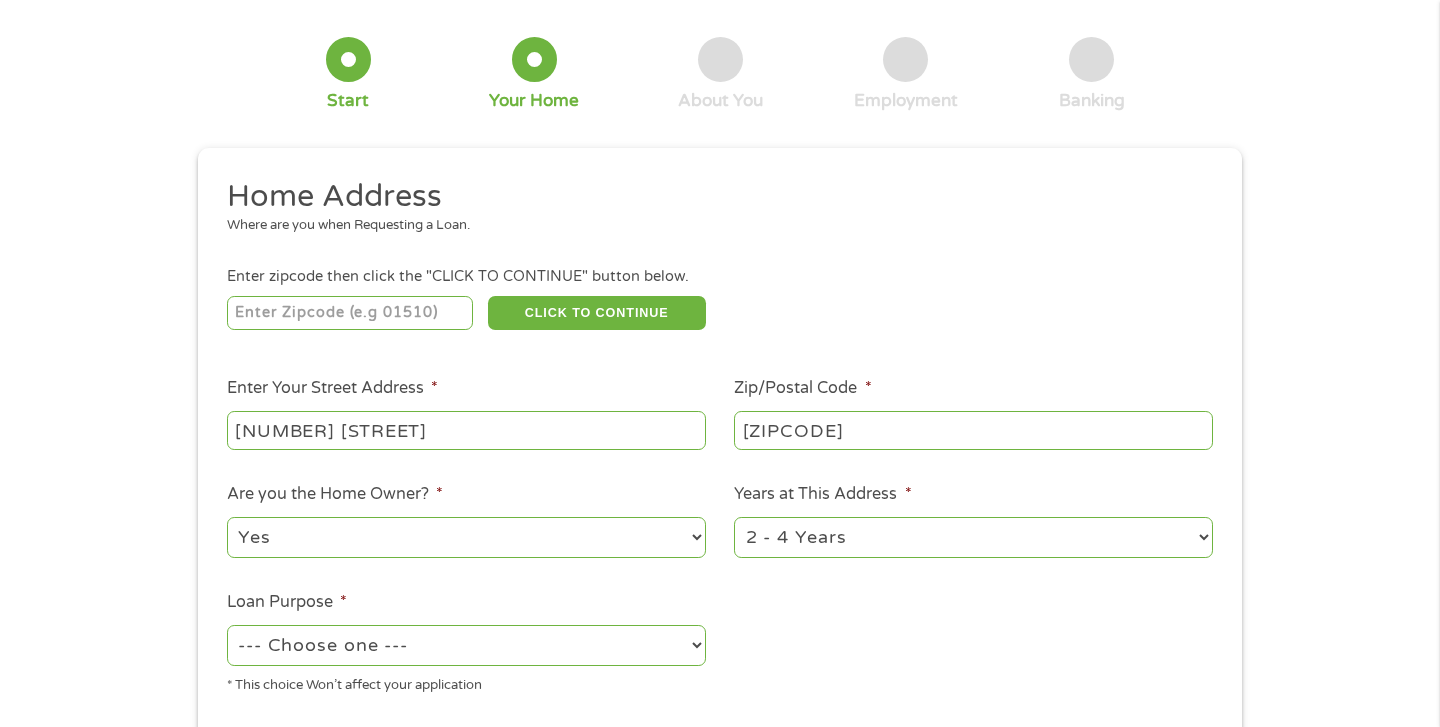 select on "24months" 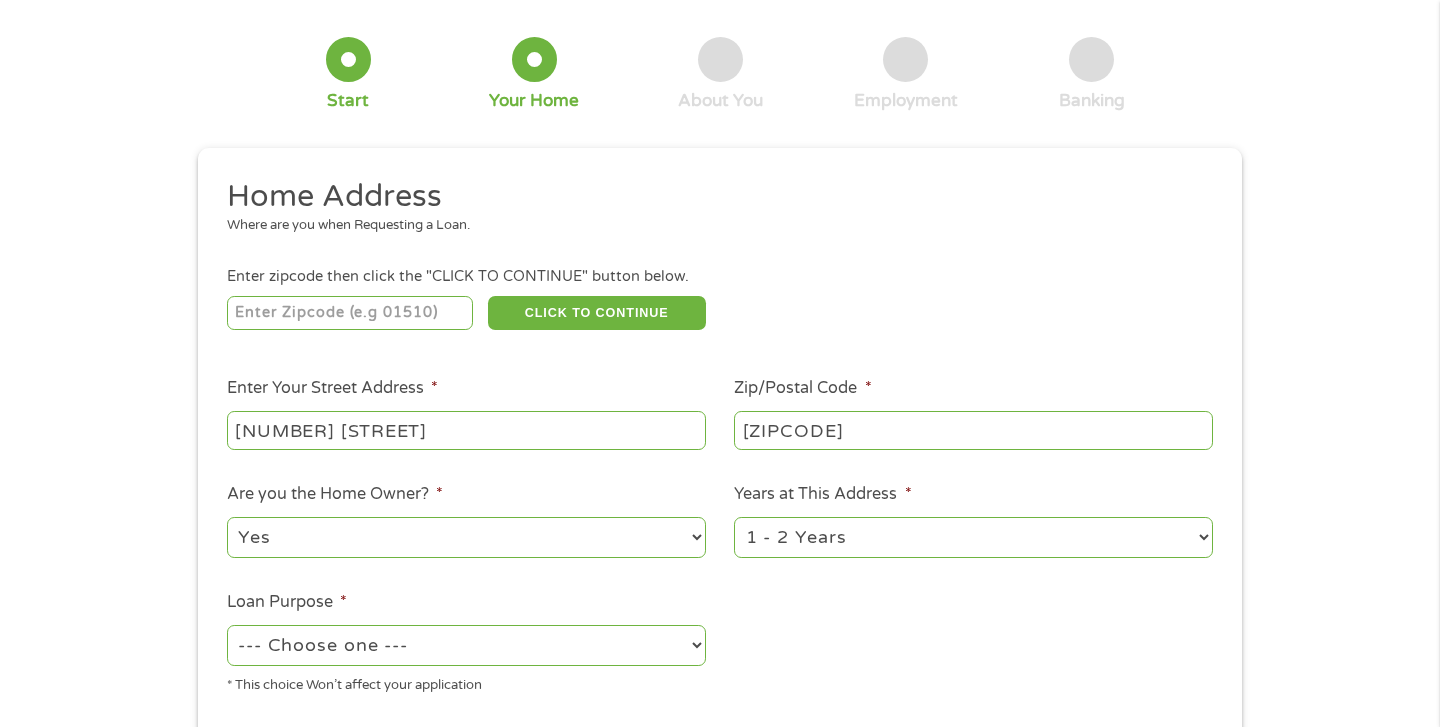 click on "--- Choose one --- Pay Bills Debt Consolidation Home Improvement Major Purchase Car Loan Short Term Cash Medical Expenses Other" at bounding box center (466, 645) 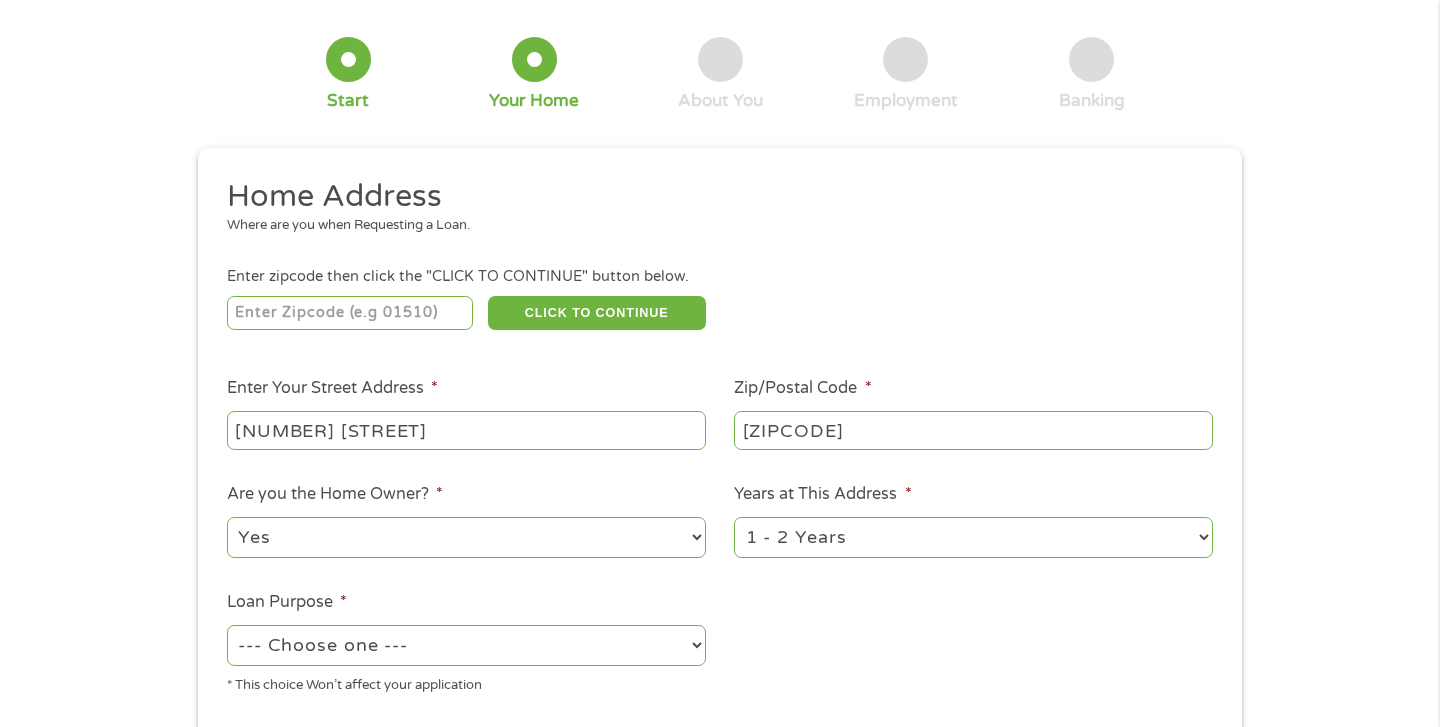 select on "paybills" 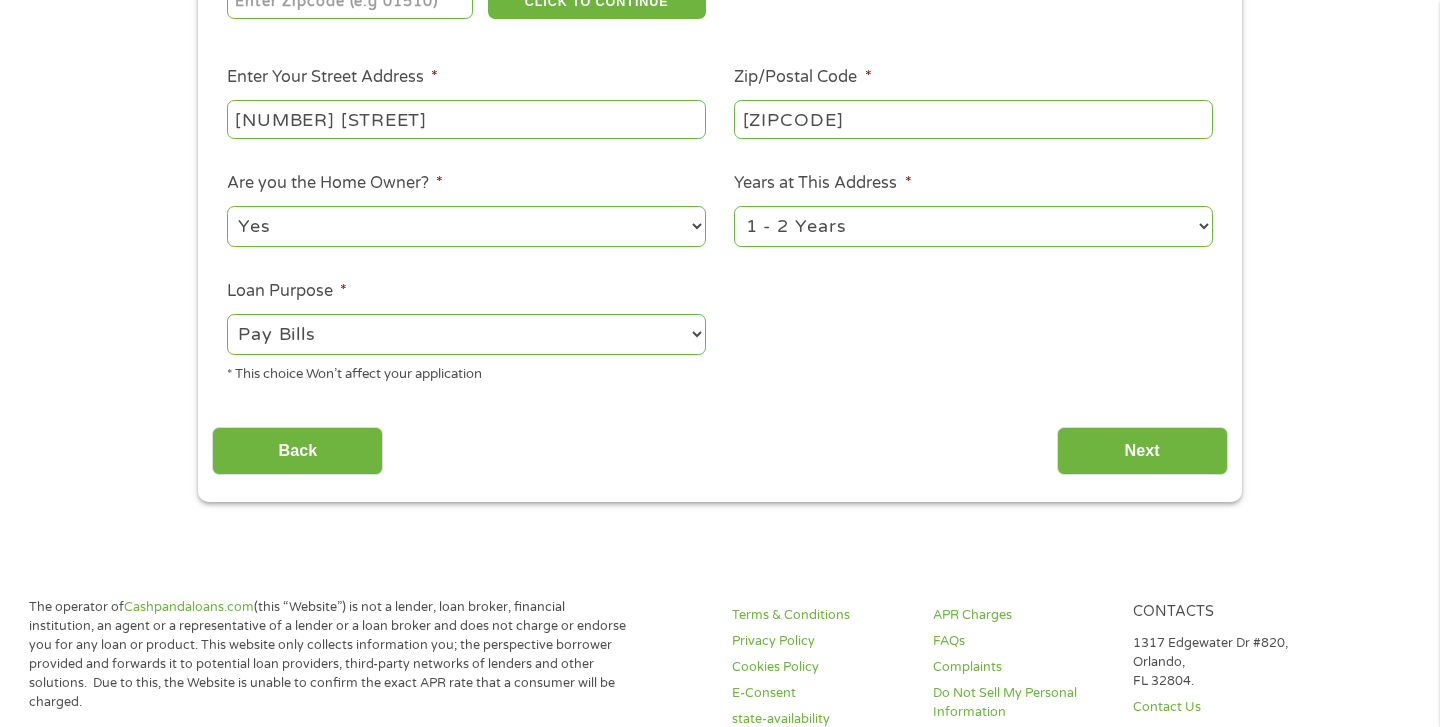 scroll, scrollTop: 403, scrollLeft: 0, axis: vertical 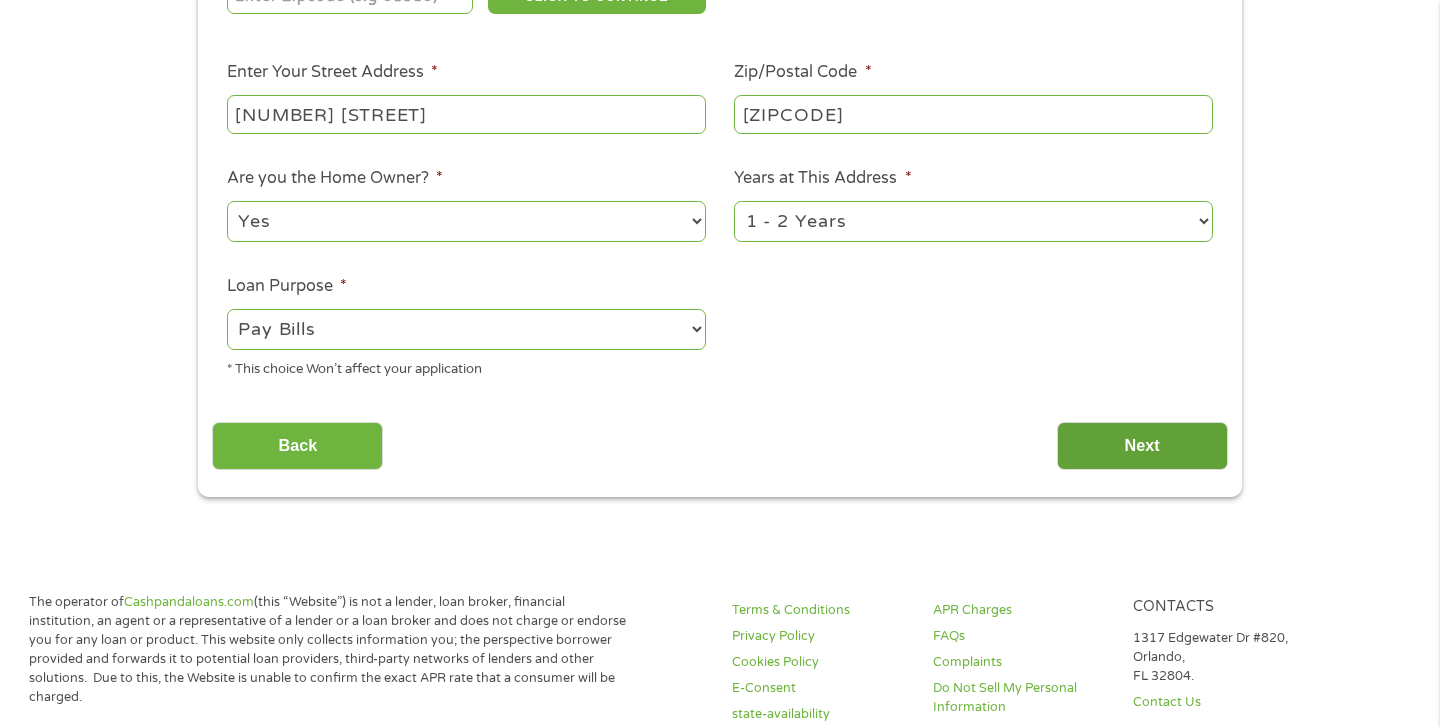 click on "Next" at bounding box center (1142, 446) 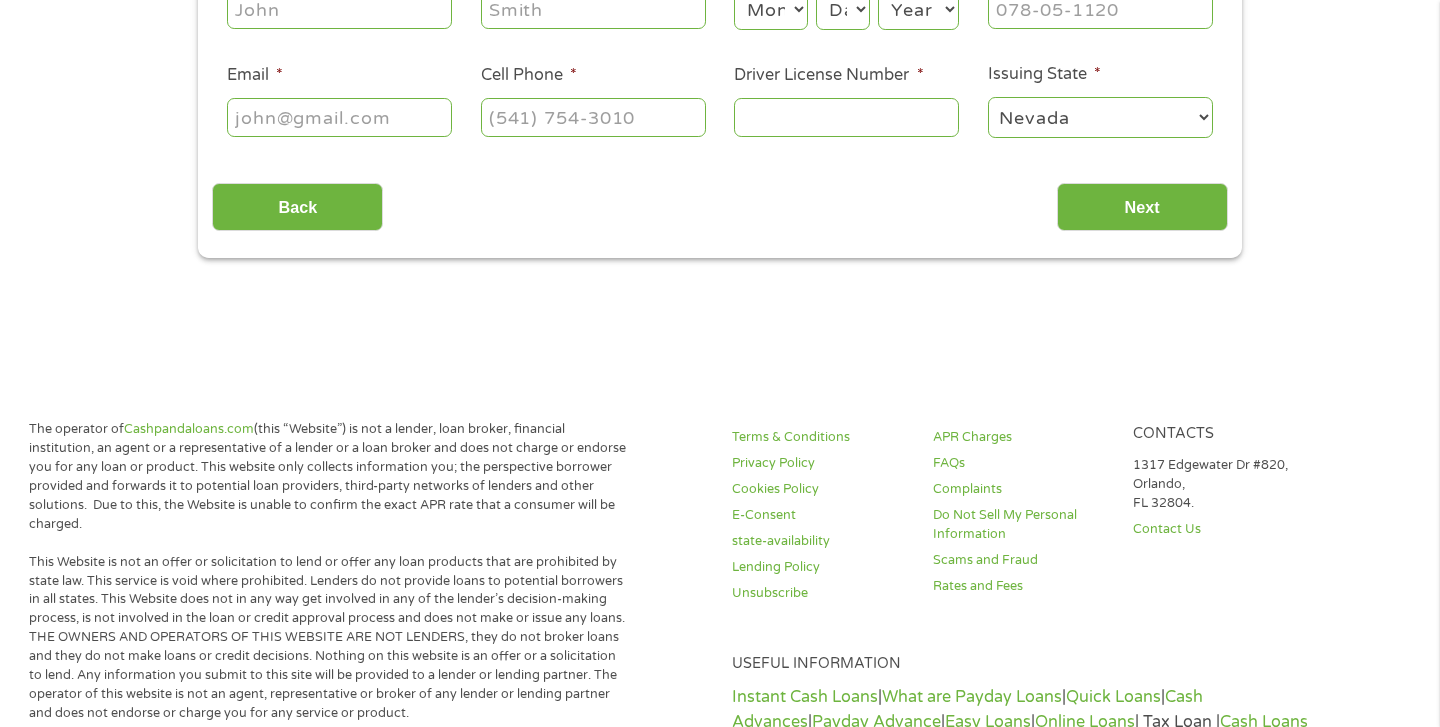 scroll, scrollTop: 8, scrollLeft: 8, axis: both 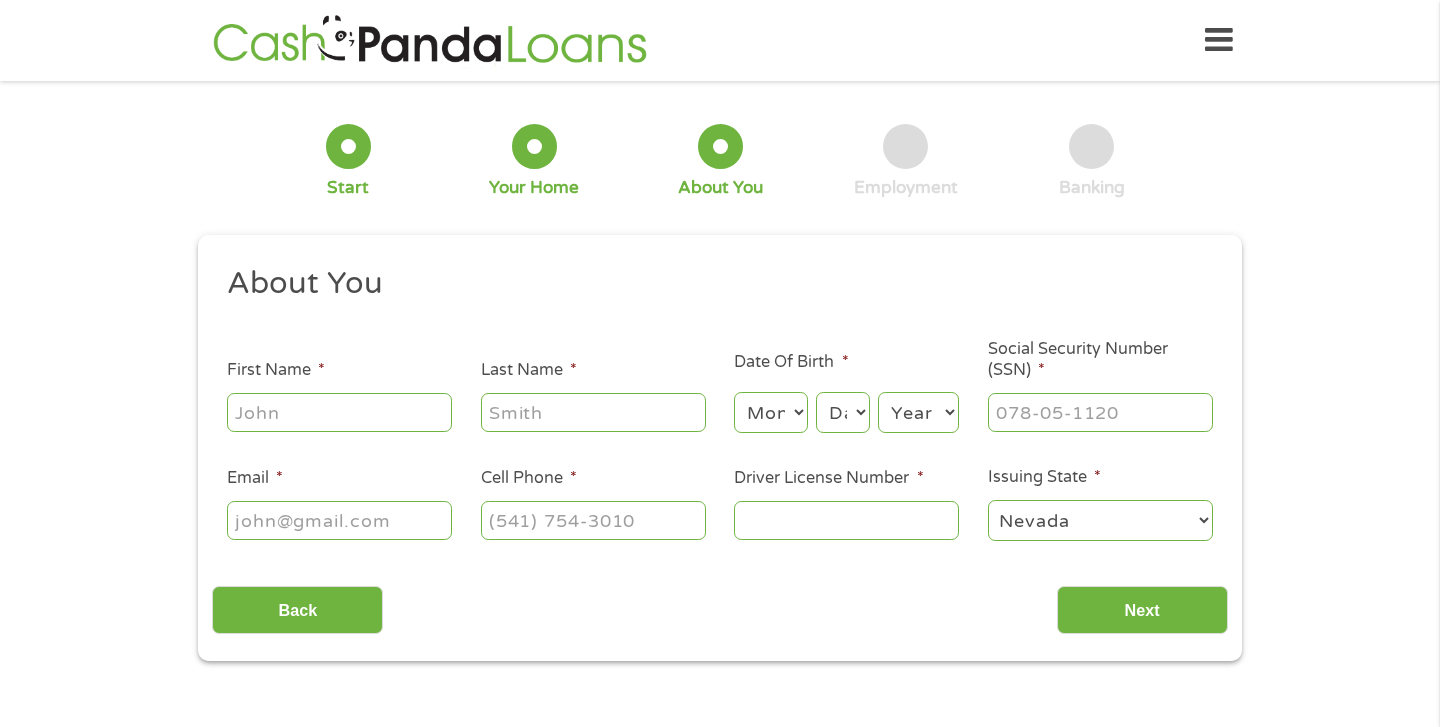 click on "First Name *" at bounding box center (339, 412) 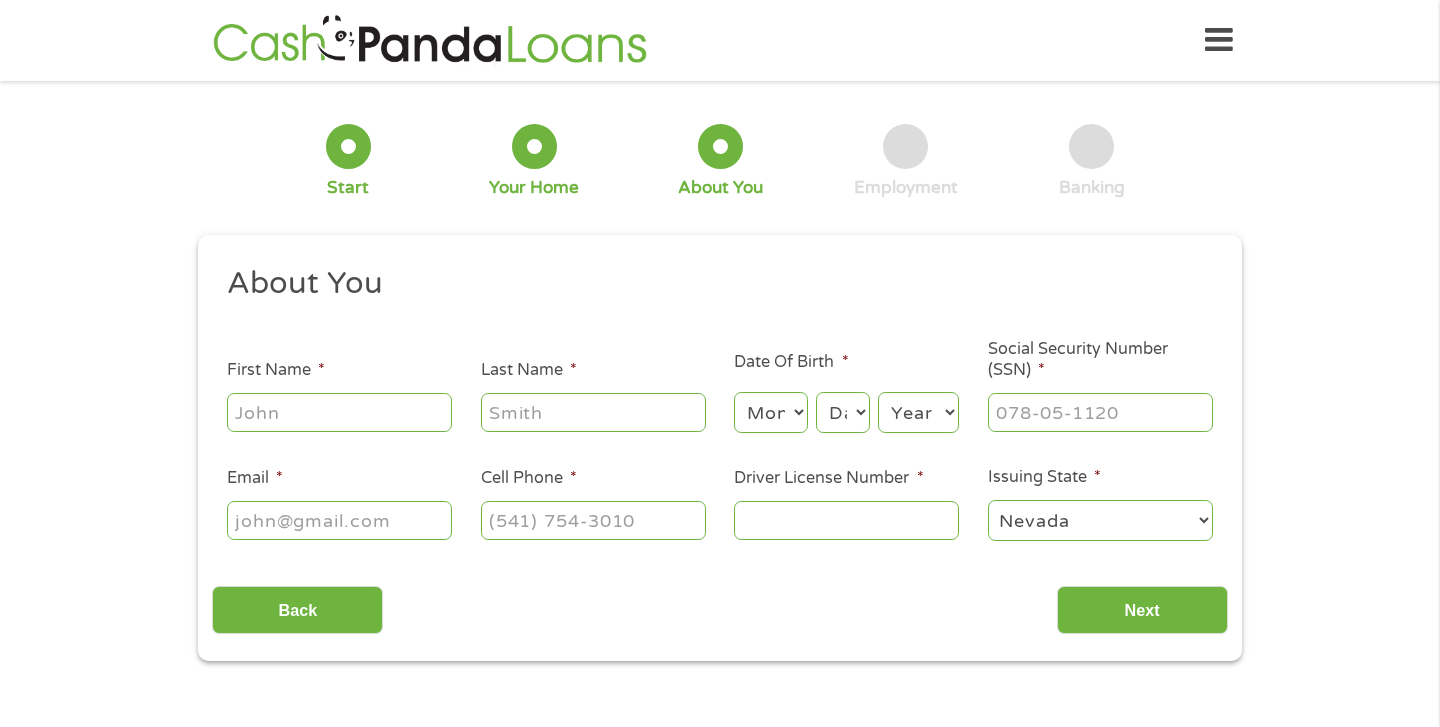 type on "[FIRST]" 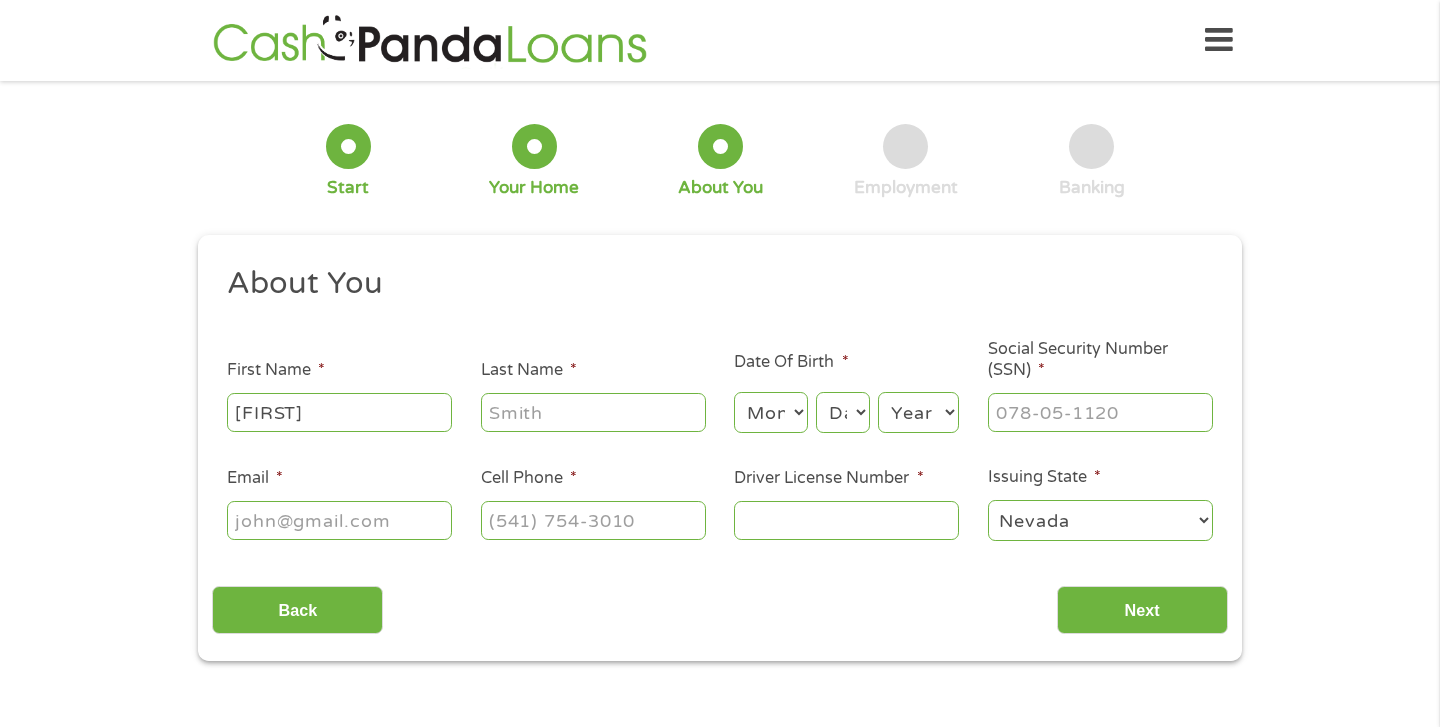 type on "[LAST]" 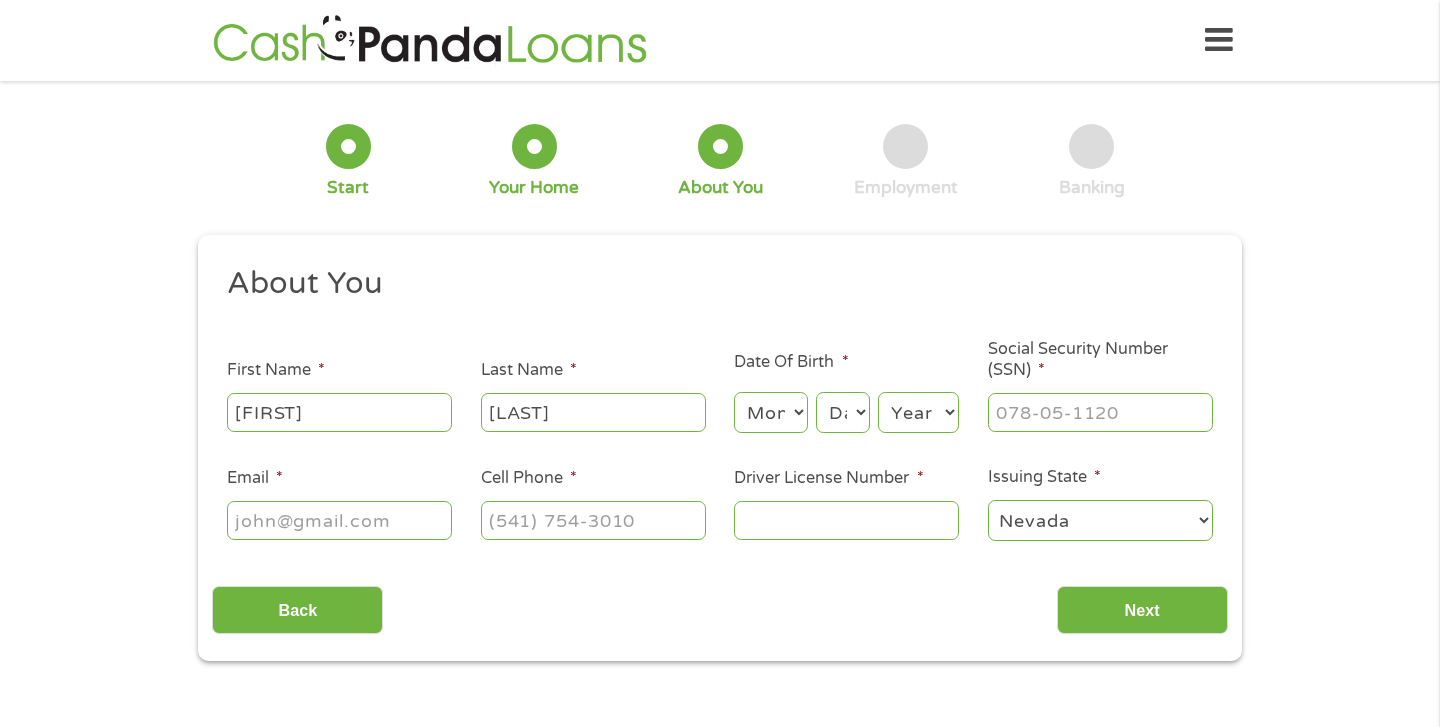 type on "[EMAIL]" 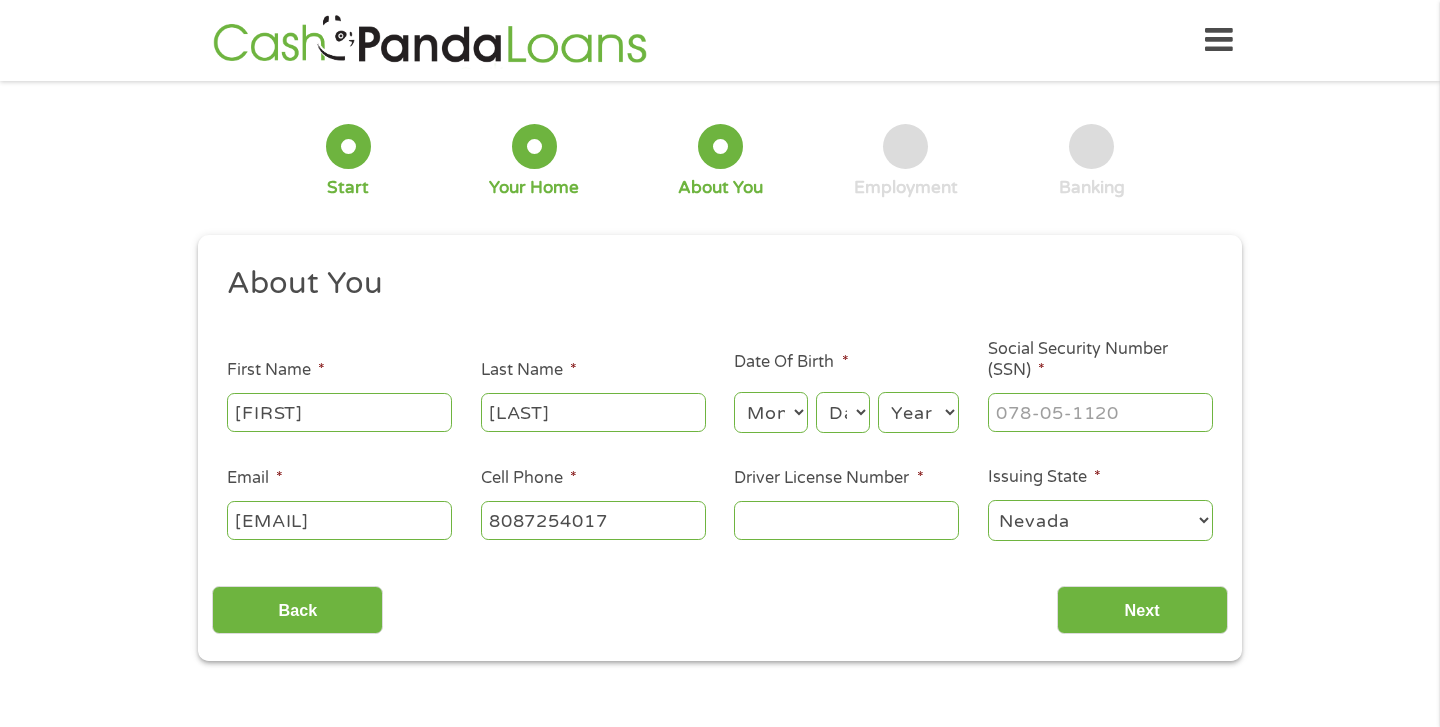 type on "(555) 555-4017" 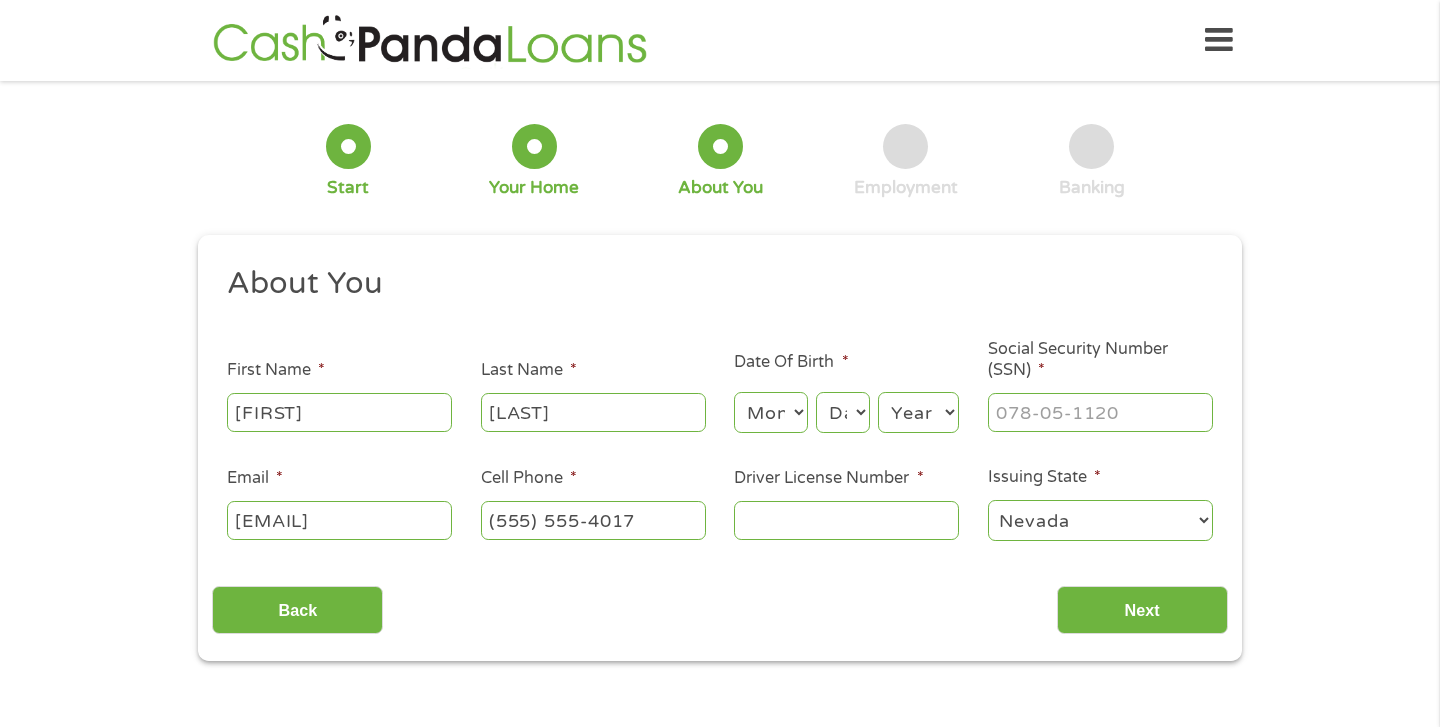 click on "Month 1 2 3 4 5 6 7 8 9 10 11 12" at bounding box center [770, 412] 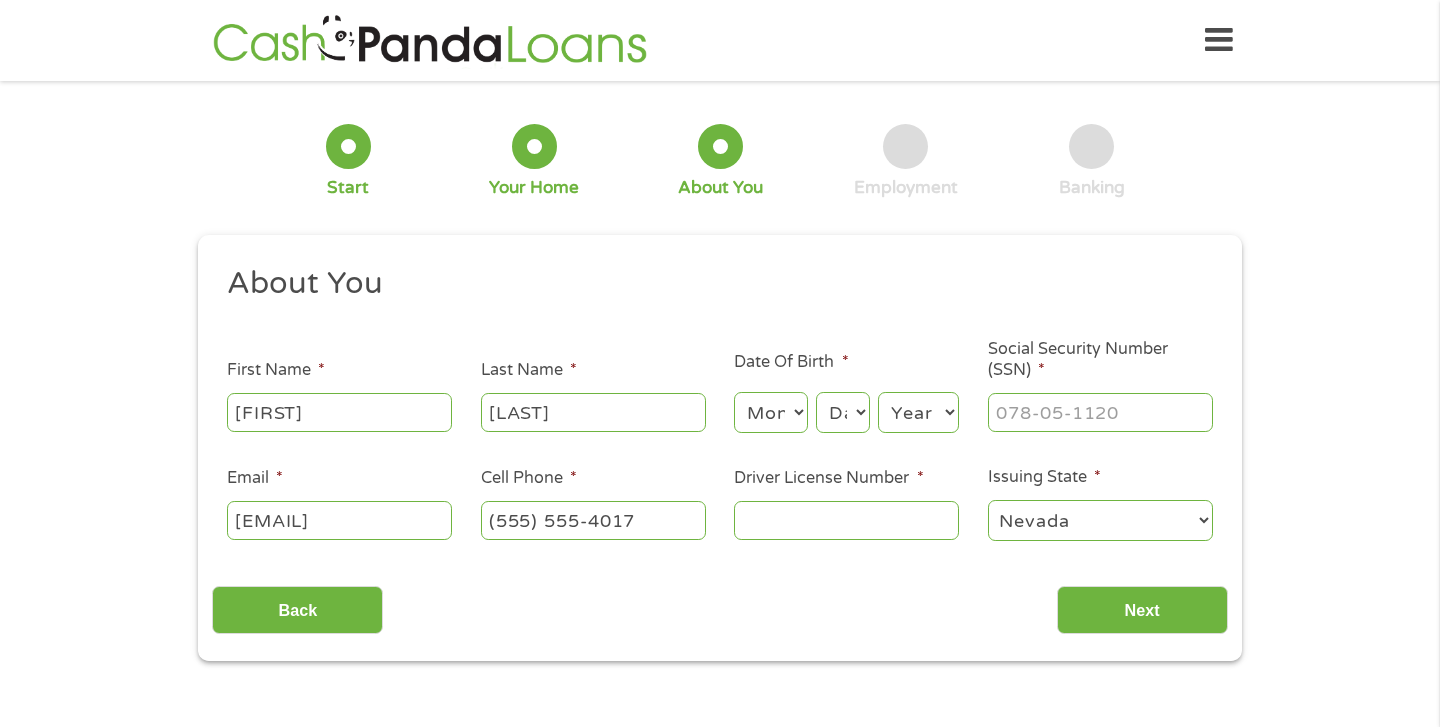 select on "1" 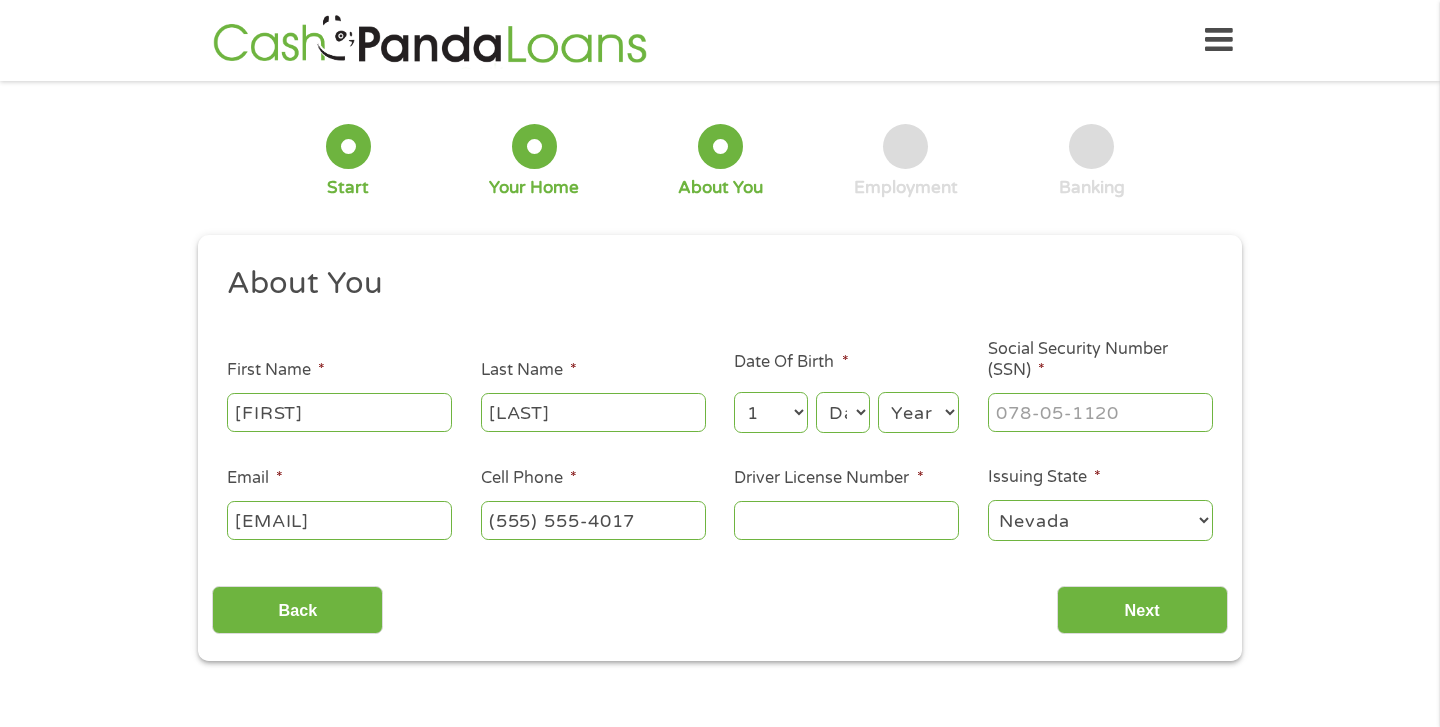 click on "Day 1 2 3 4 5 6 7 8 9 10 11 12 13 14 15 16 17 18 19 20 21 22 23 24 25 26 27 28 29 30 31" at bounding box center [843, 412] 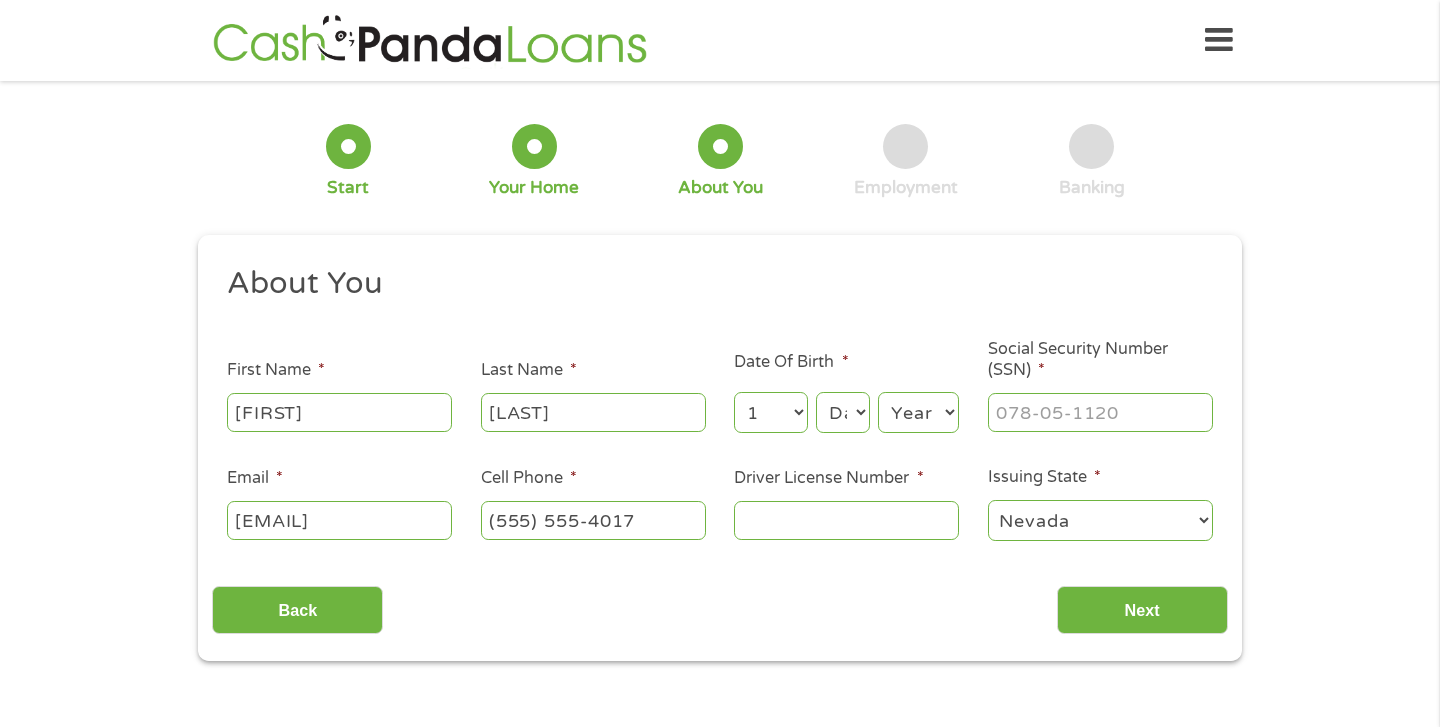 select on "27" 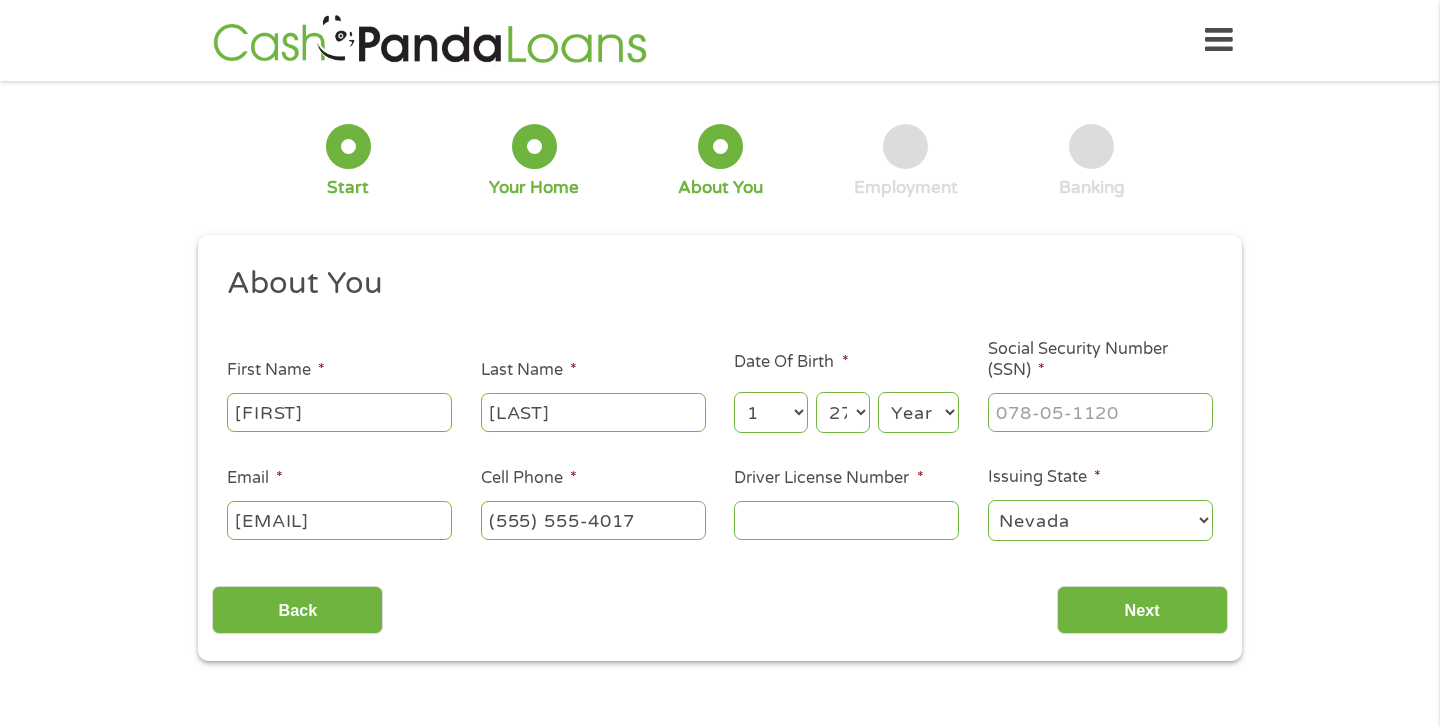 click on "Year 2007 2006 2005 2004 2003 2002 2001 2000 1999 1998 1997 1996 1995 1994 1993 1992 1991 1990 1989 1988 1987 1986 1985 1984 1983 1982 1981 1980 1979 1978 1977 1976 1975 1974 1973 1972 1971 1970 1969 1968 1967 1966 1965 1964 1963 1962 1961 1960 1959 1958 1957 1956 1955 1954 1953 1952 1951 1950 1949 1948 1947 1946 1945 1944 1943 1942 1941 1940 1939 1938 1937 1936 1935 1934 1933 1932 1931 1930 1929 1928 1927 1926 1925 1924 1923 1922 1921 1920" at bounding box center (918, 412) 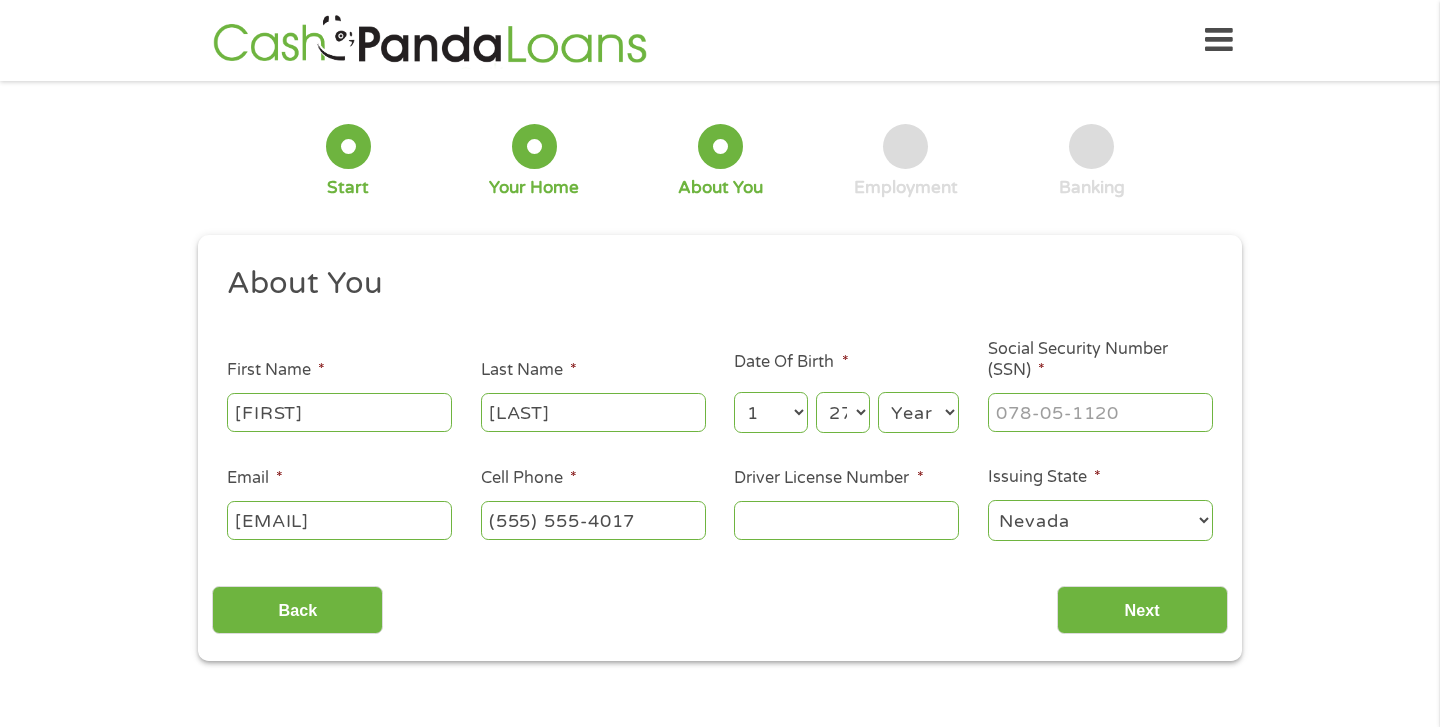 select on "1995" 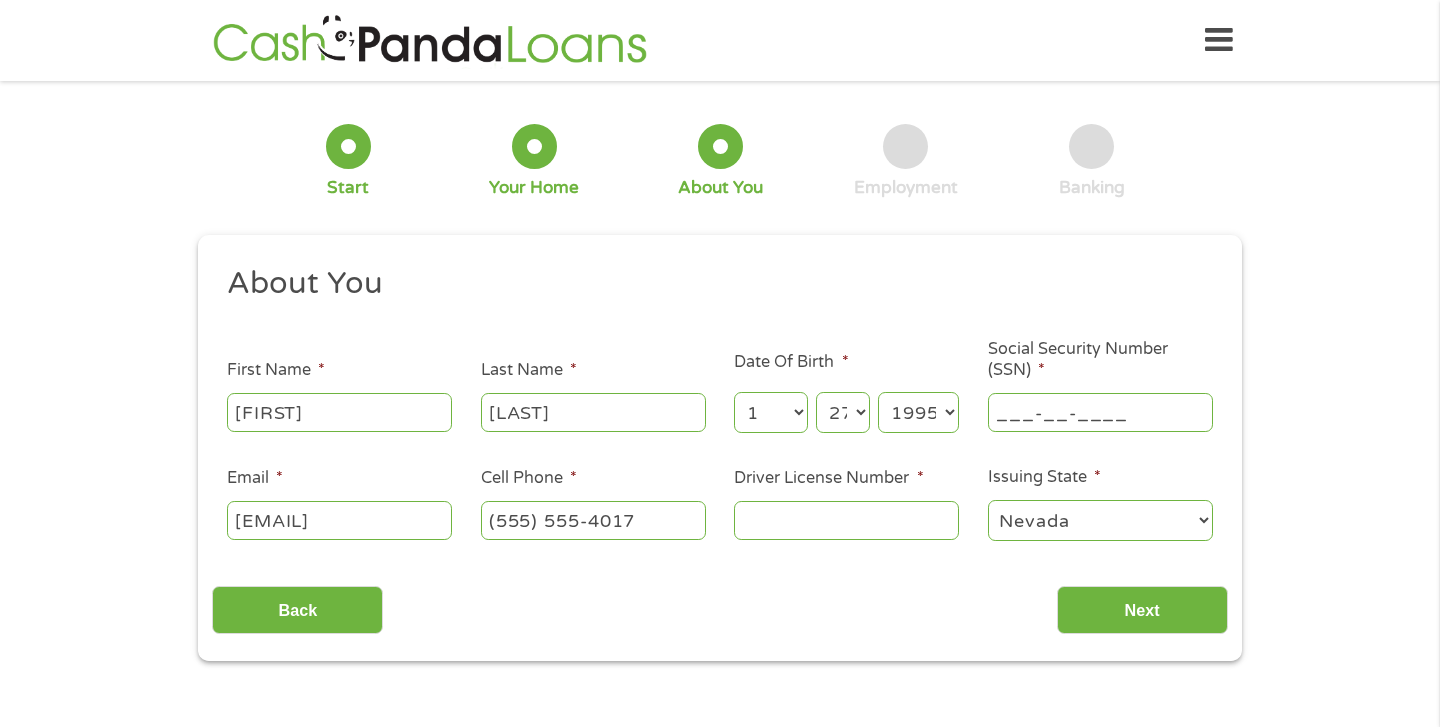 click on "___-__-____" at bounding box center (1100, 412) 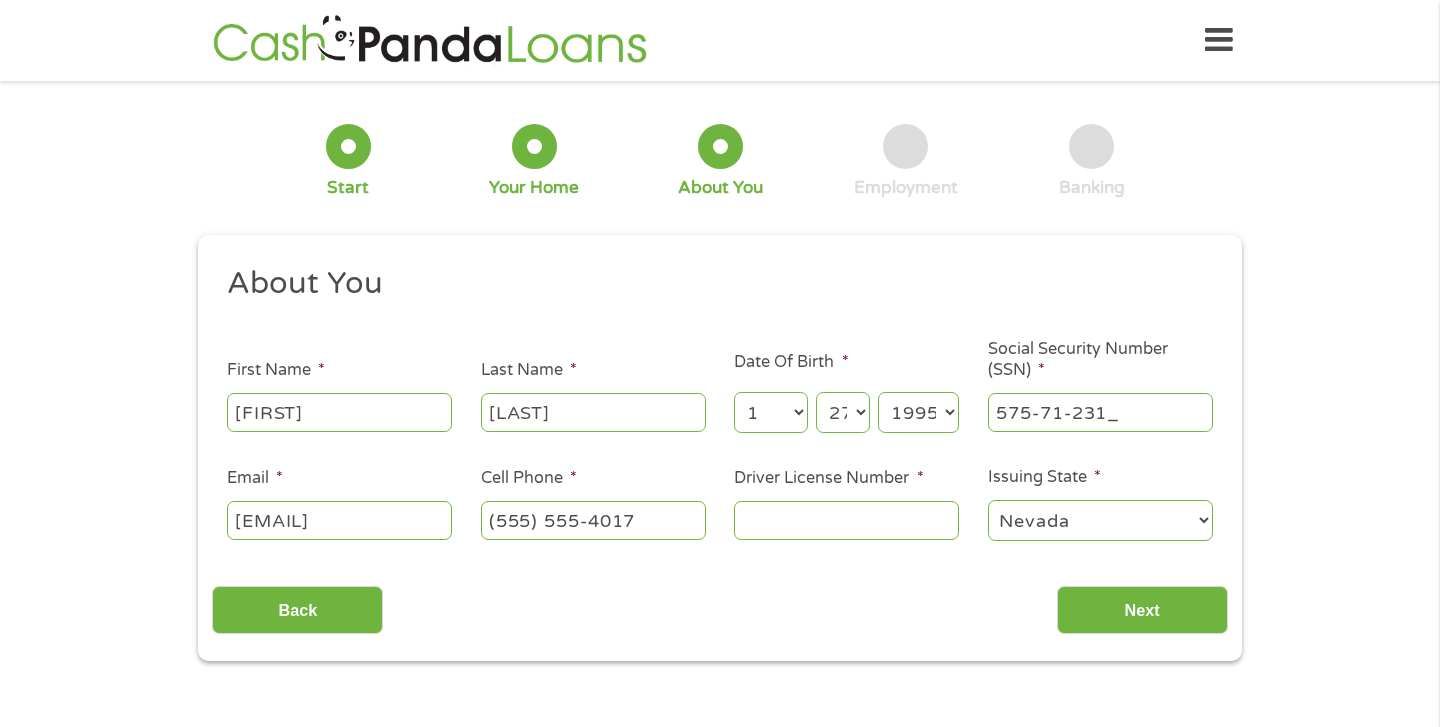 type on "575-71-2319" 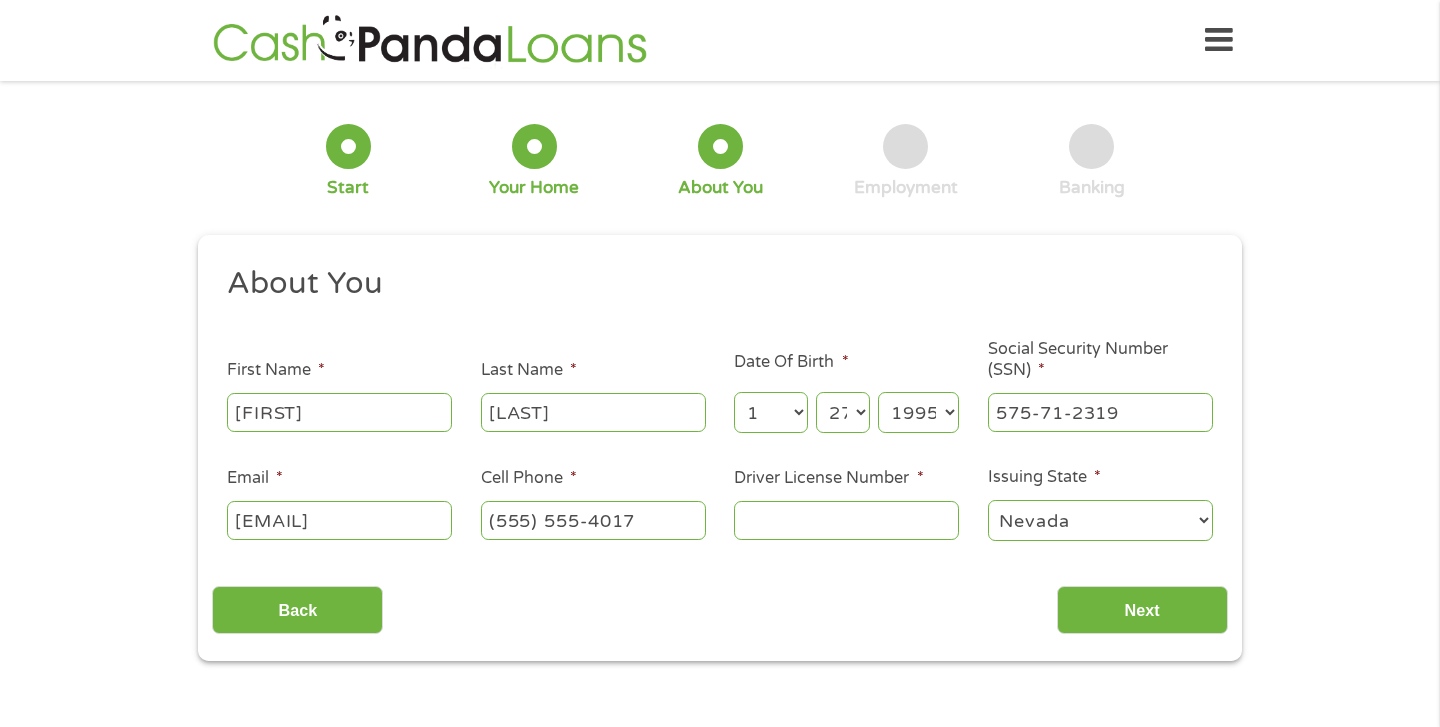 click on "Driver License Number *" at bounding box center (846, 520) 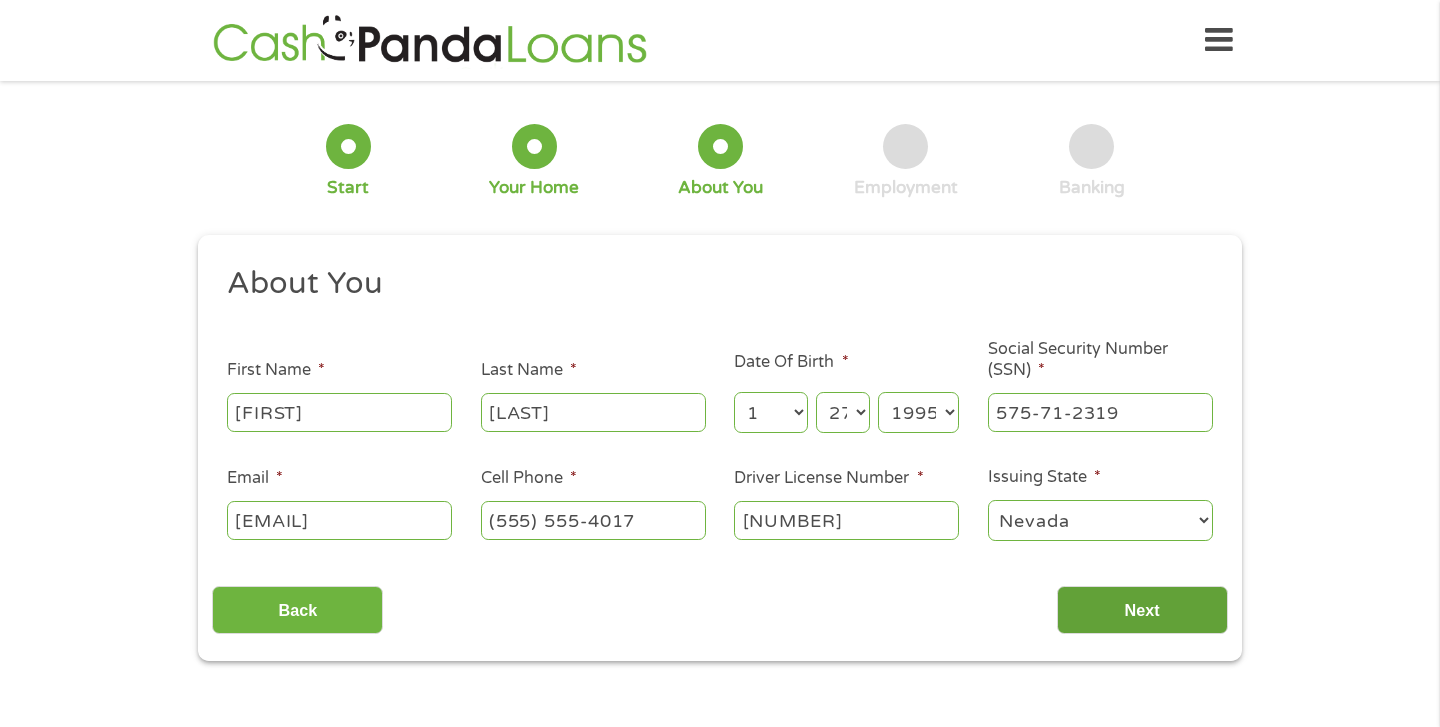 type on "[NUMBER]" 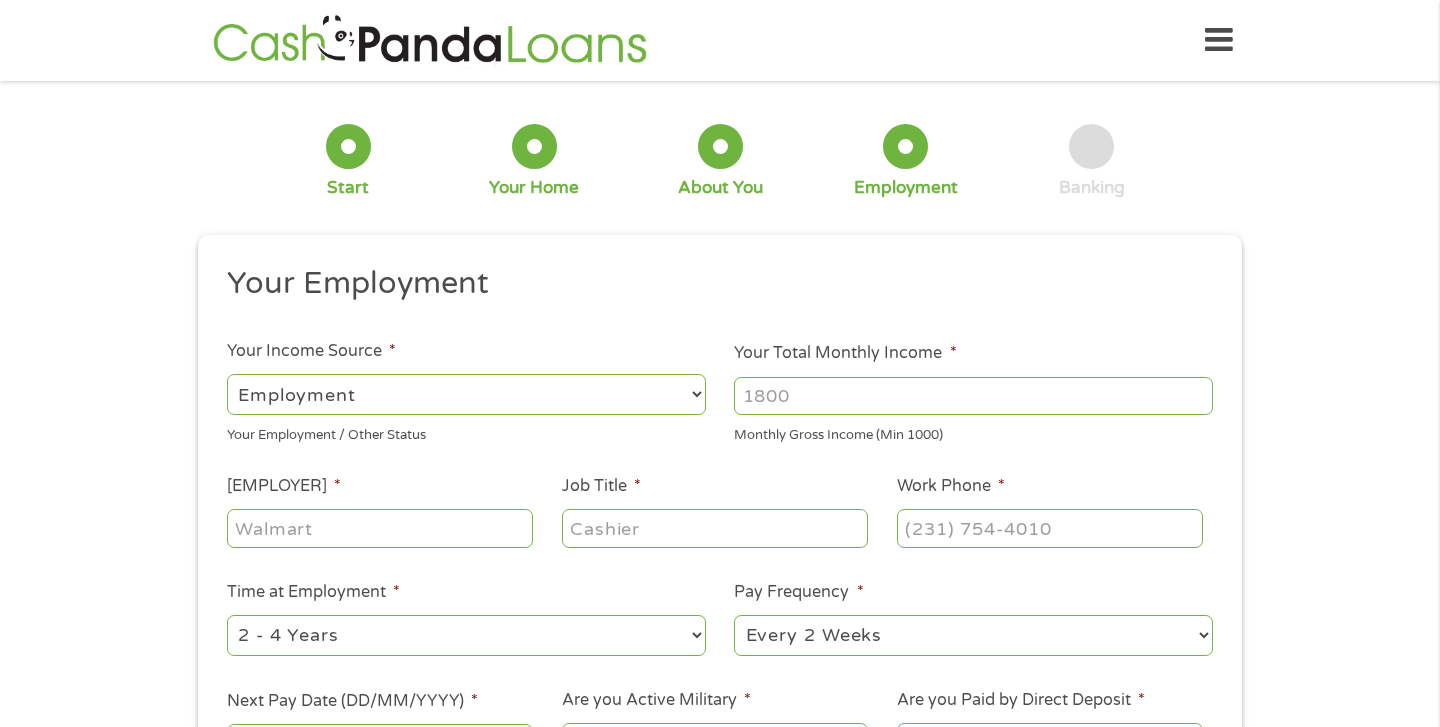 scroll, scrollTop: 8, scrollLeft: 8, axis: both 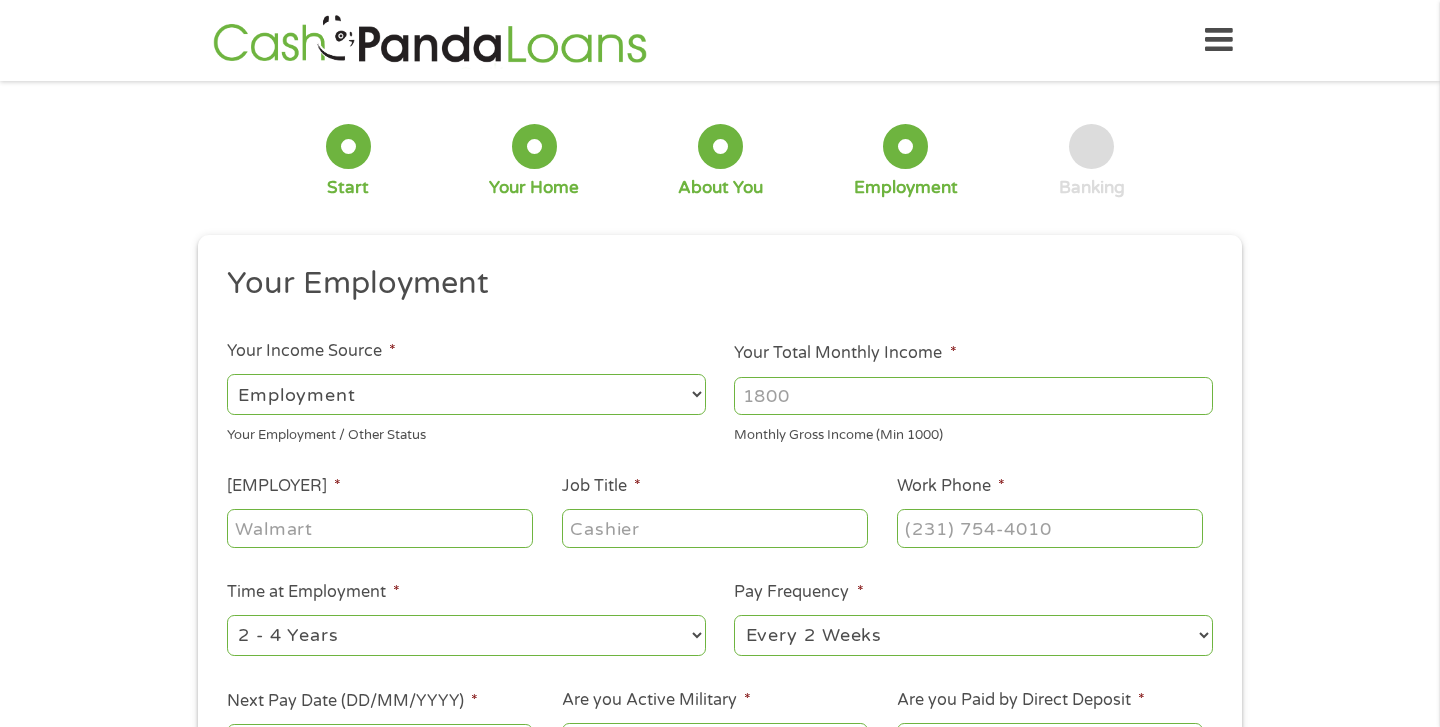 click on "--- Choose one --- Employment Self Employed Benefits" at bounding box center (466, 394) 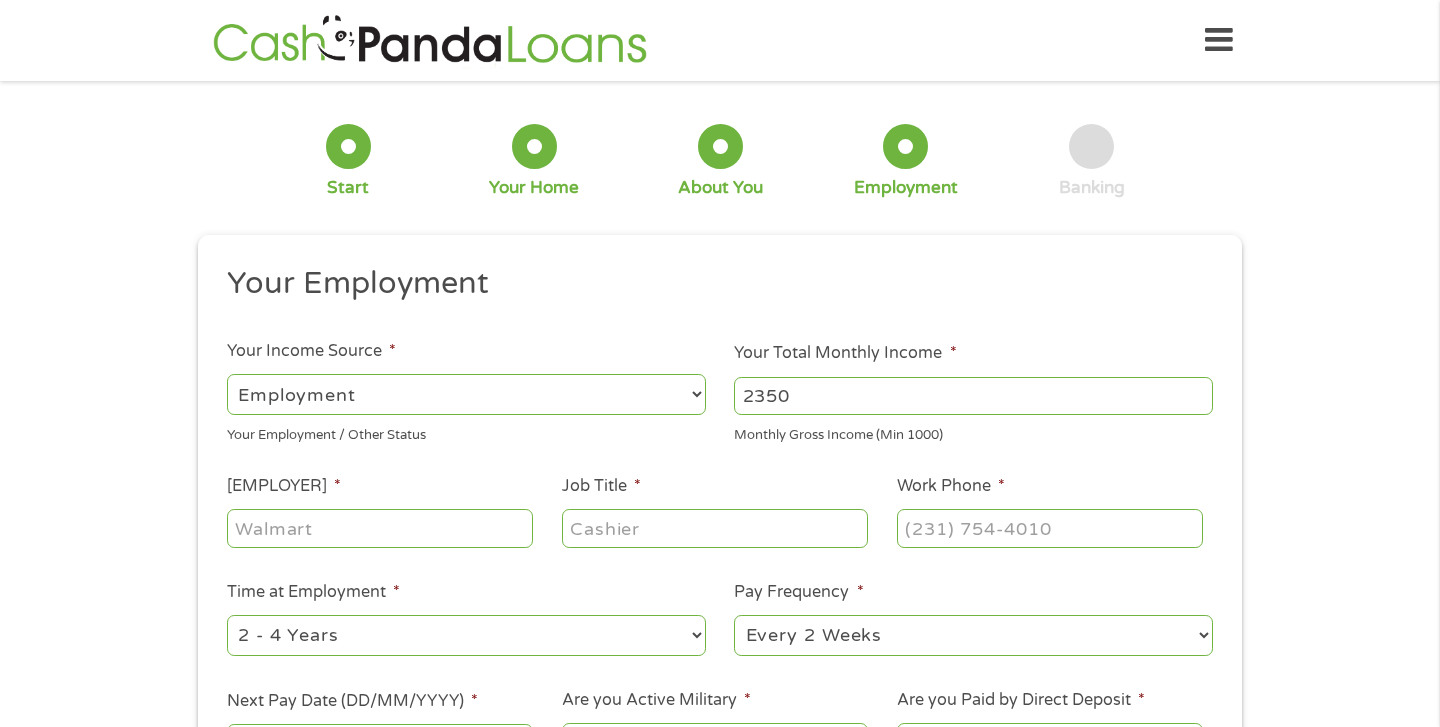 type on "2350" 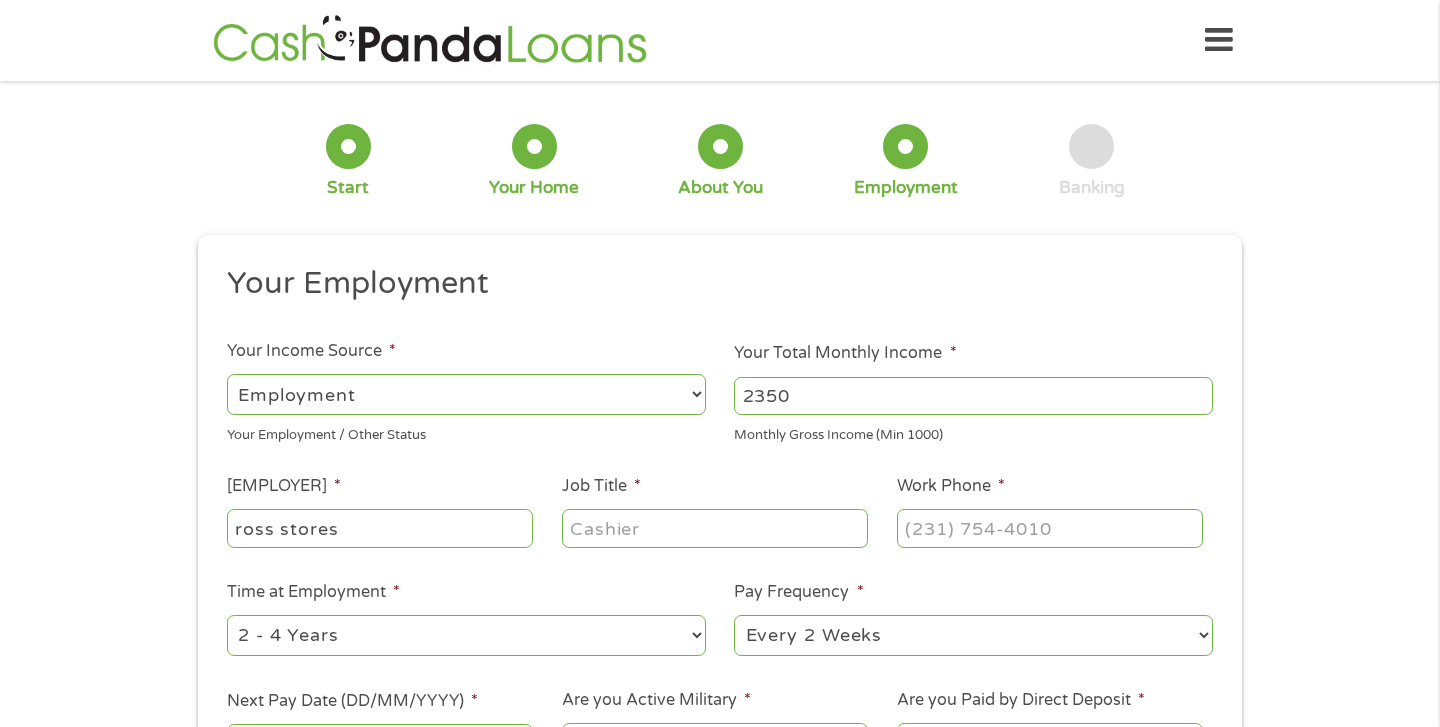 type on "ross stores" 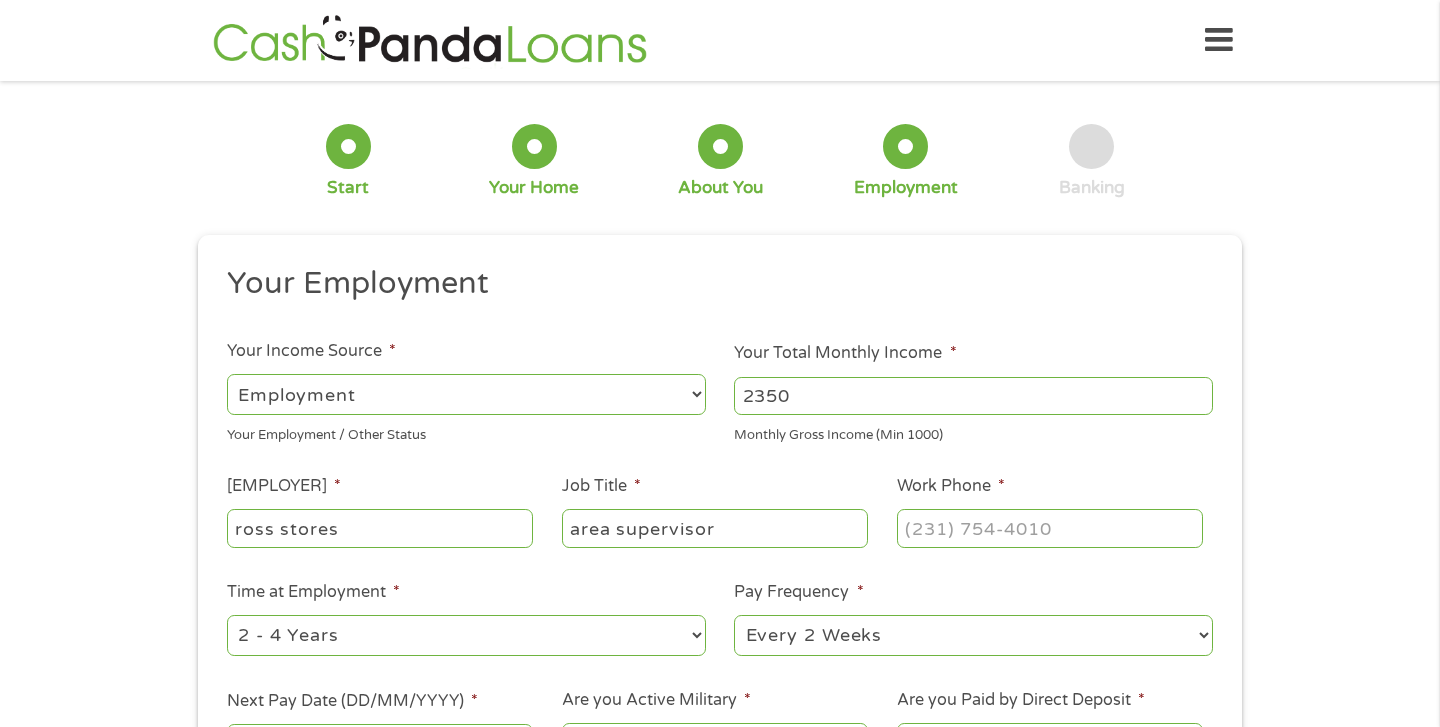 type on "area supervisor" 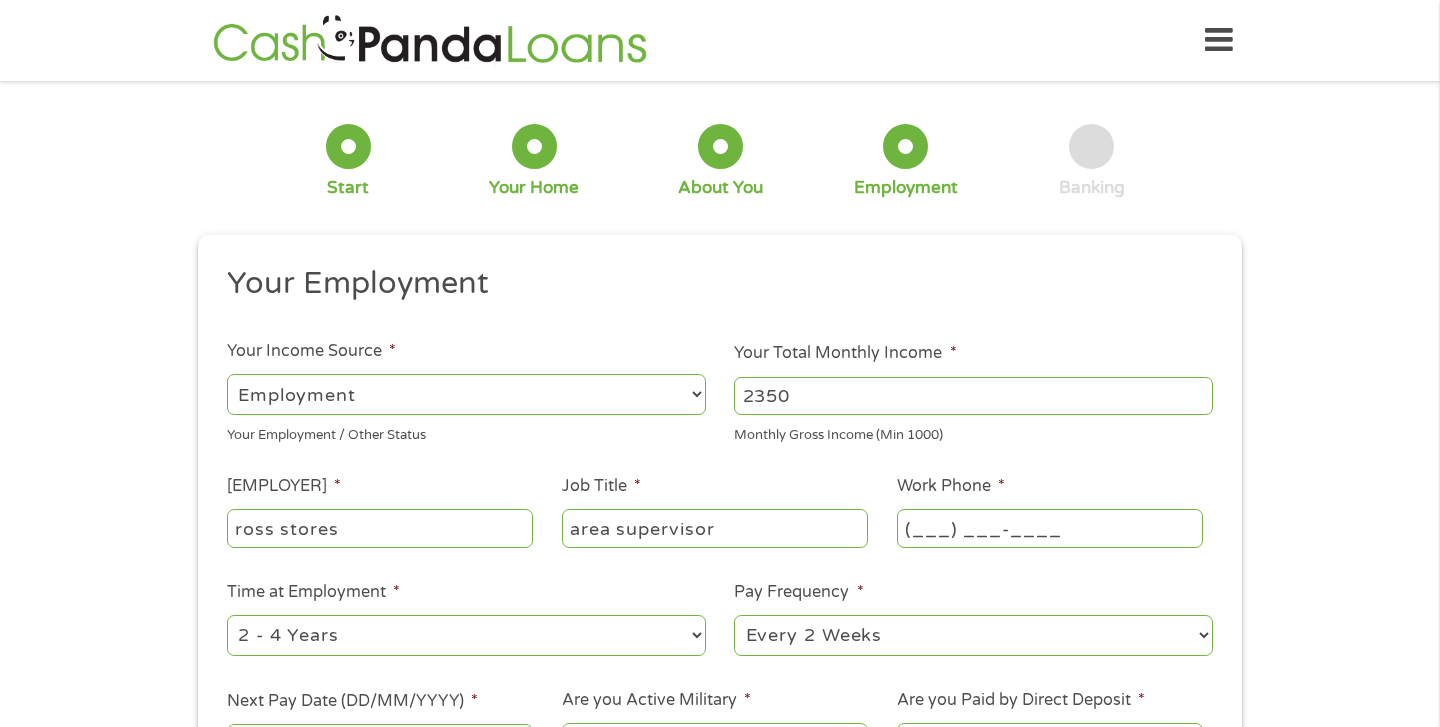 click on "(___) ___-____" at bounding box center (1050, 528) 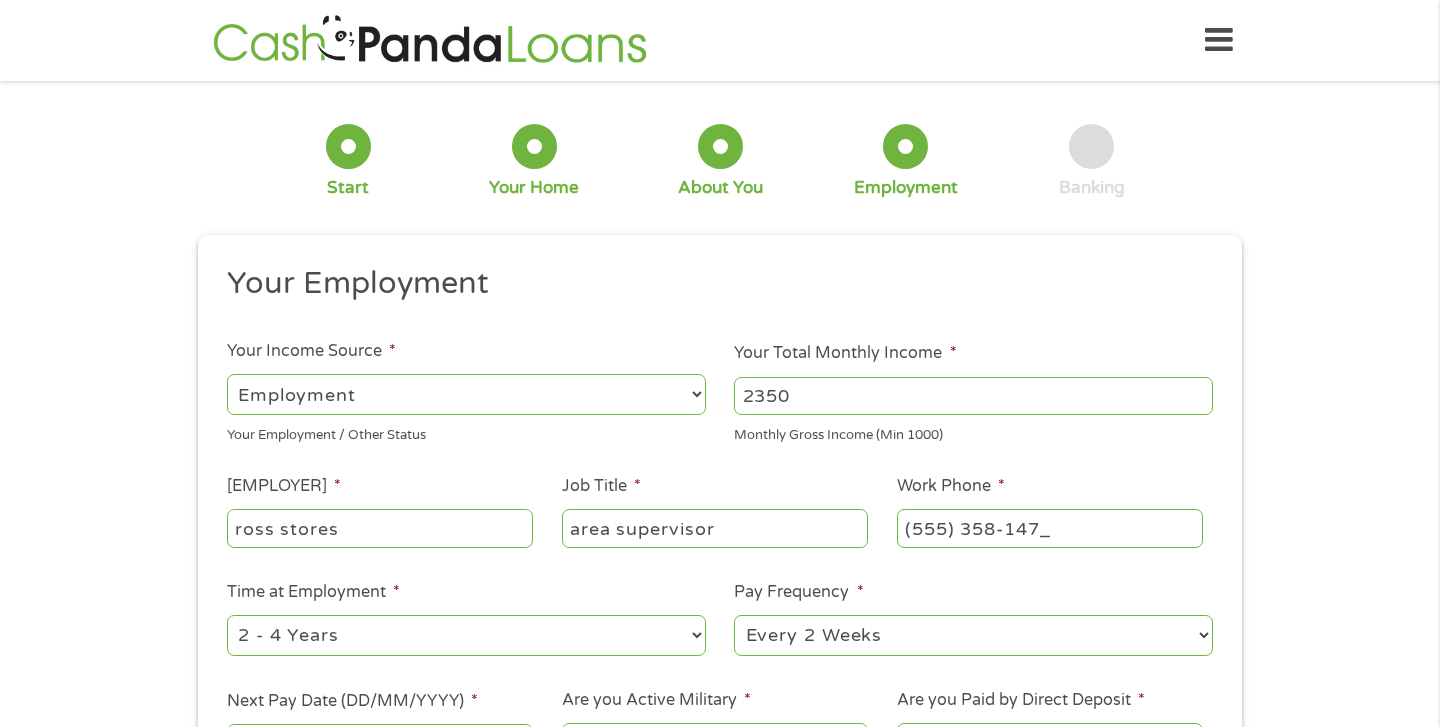 type on "(555) 358-1479" 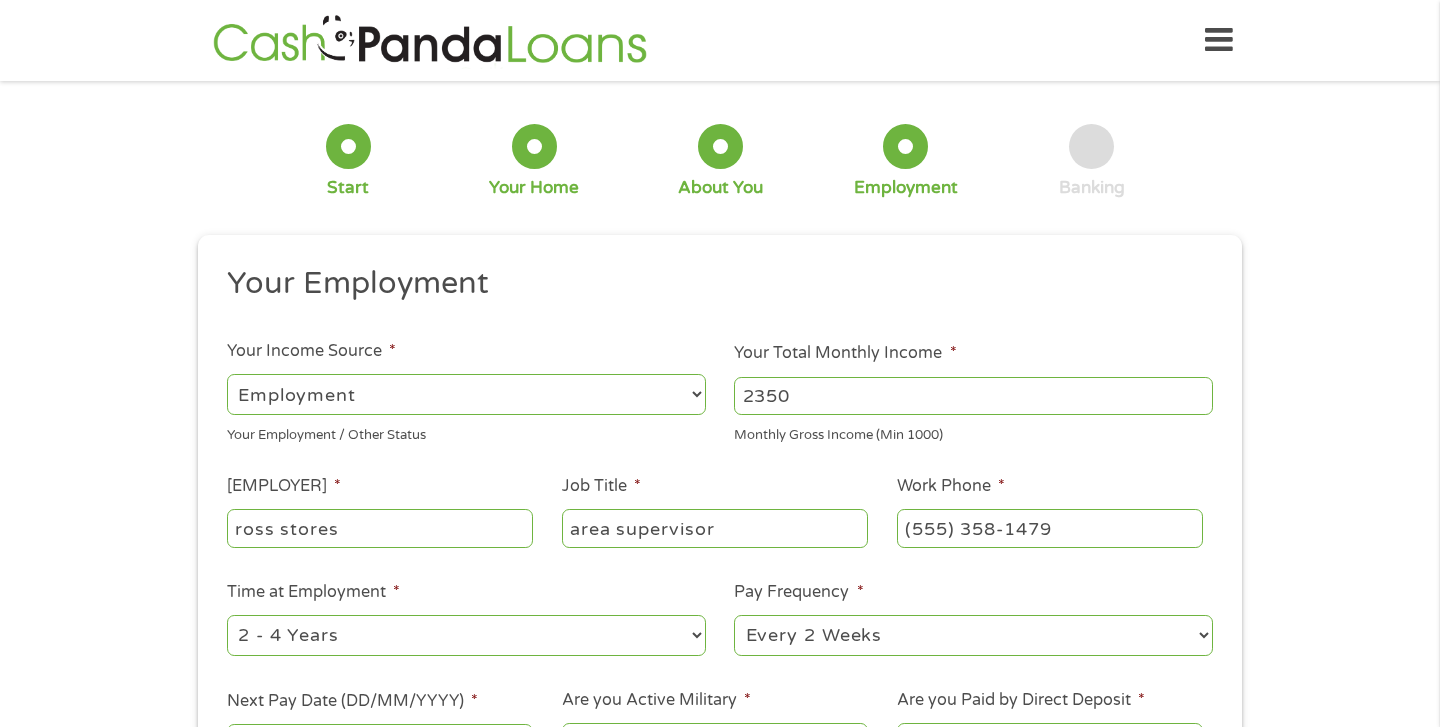 click on "--- Choose one --- 1 Year or less 1 - 2 Years 2 - 4 Years Over 4 Years" at bounding box center [466, 635] 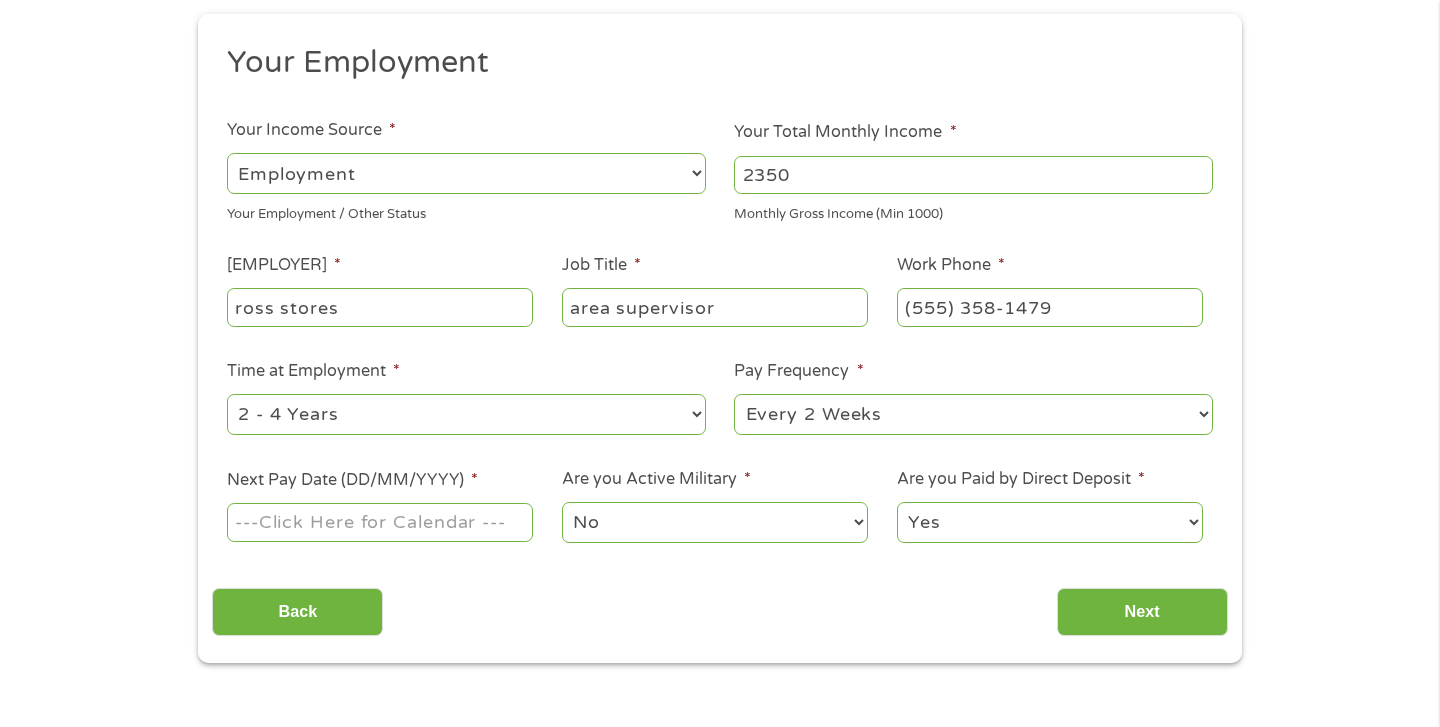 scroll, scrollTop: 227, scrollLeft: 0, axis: vertical 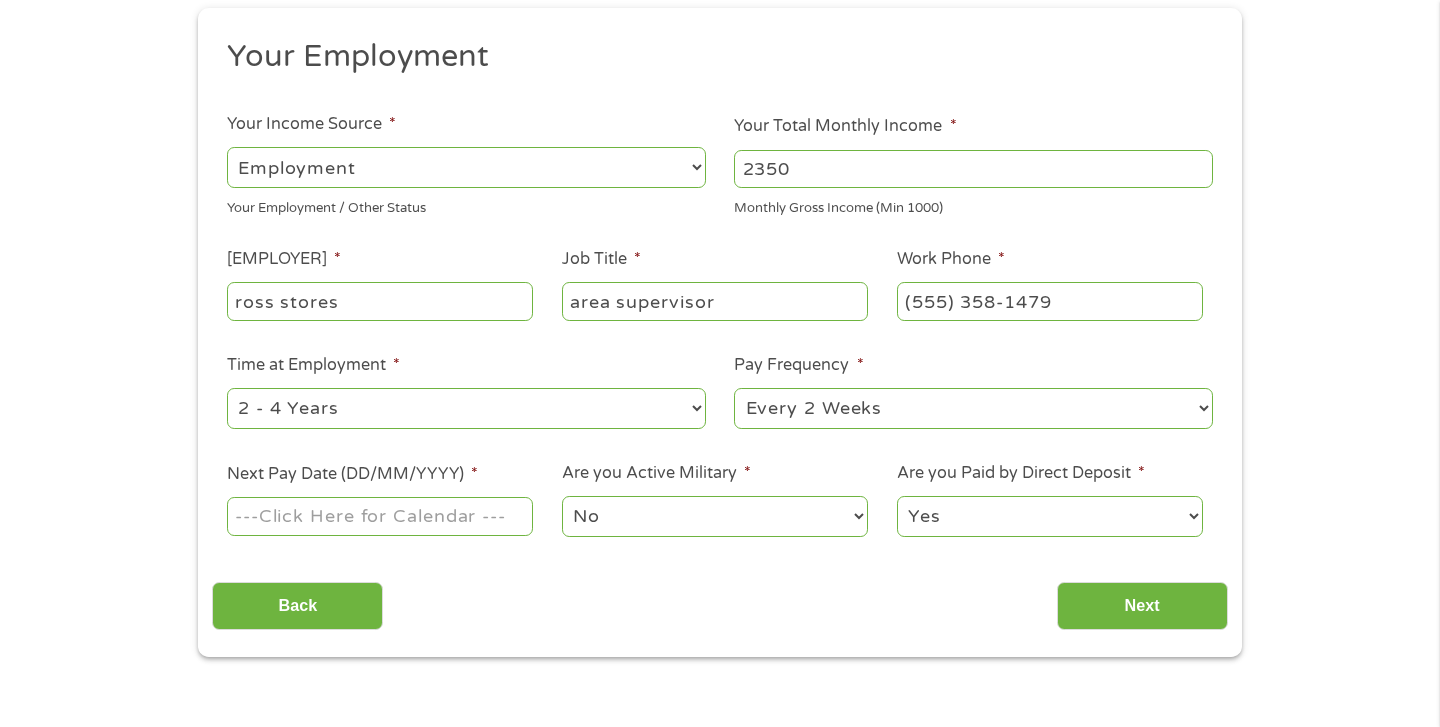 click on "--- Choose one --- Every 2 Weeks Every Week Monthly Semi-Monthly" at bounding box center [973, 408] 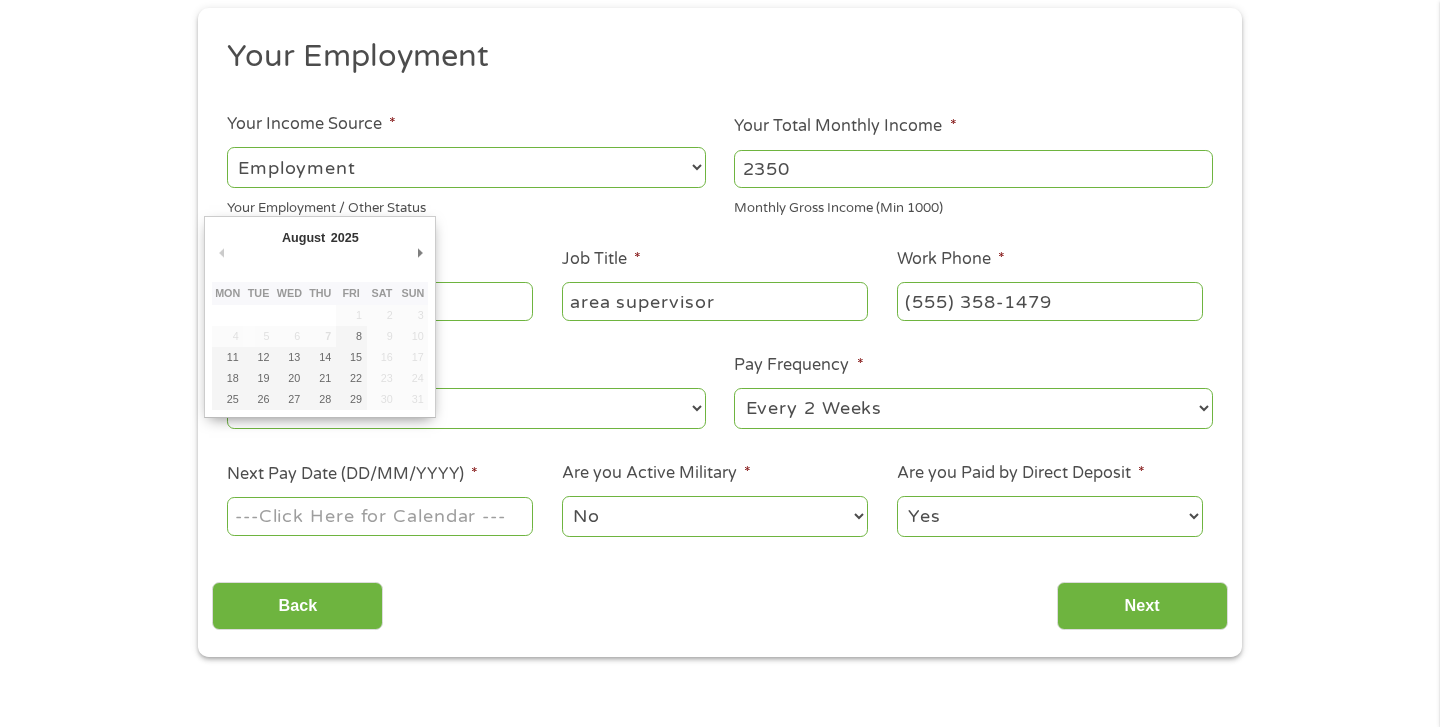 click on "Back   Next" at bounding box center [719, 598] 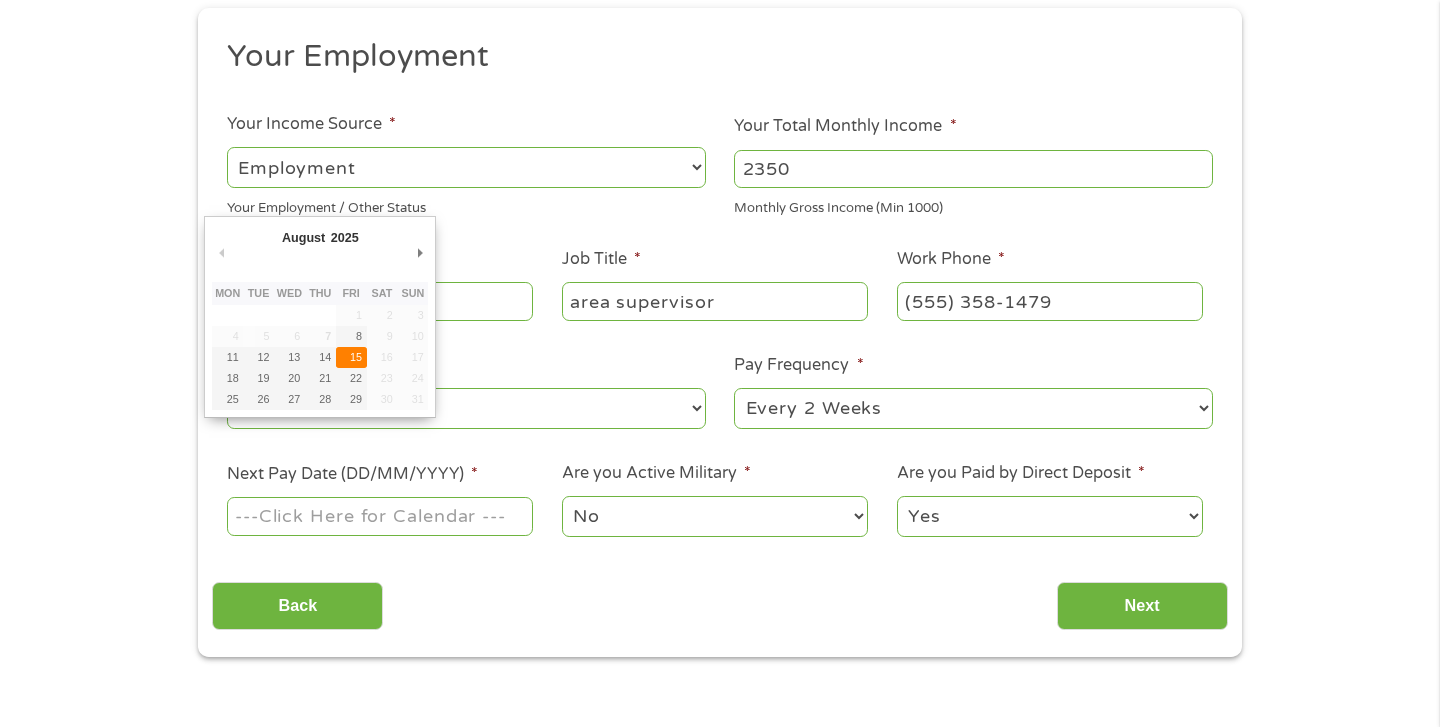 type on "15/08/2025" 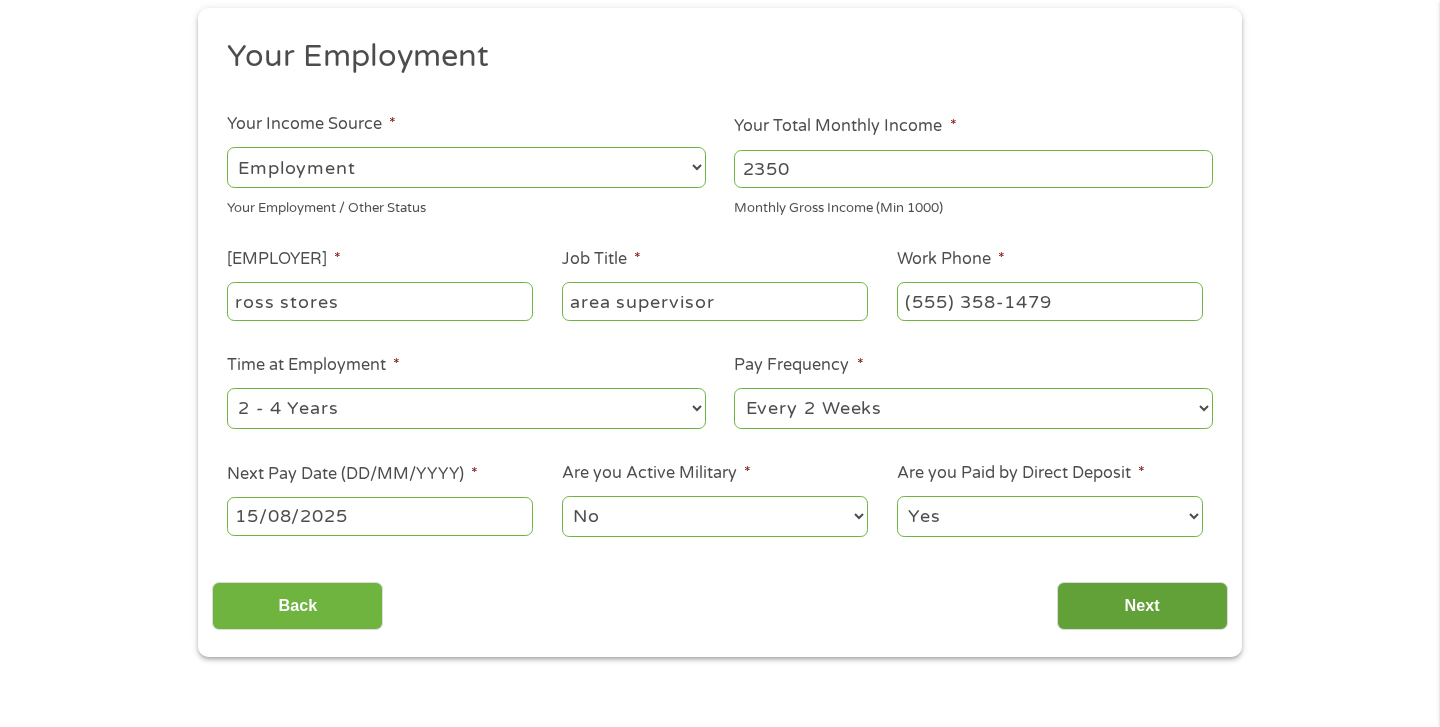 click on "Next" at bounding box center [1142, 606] 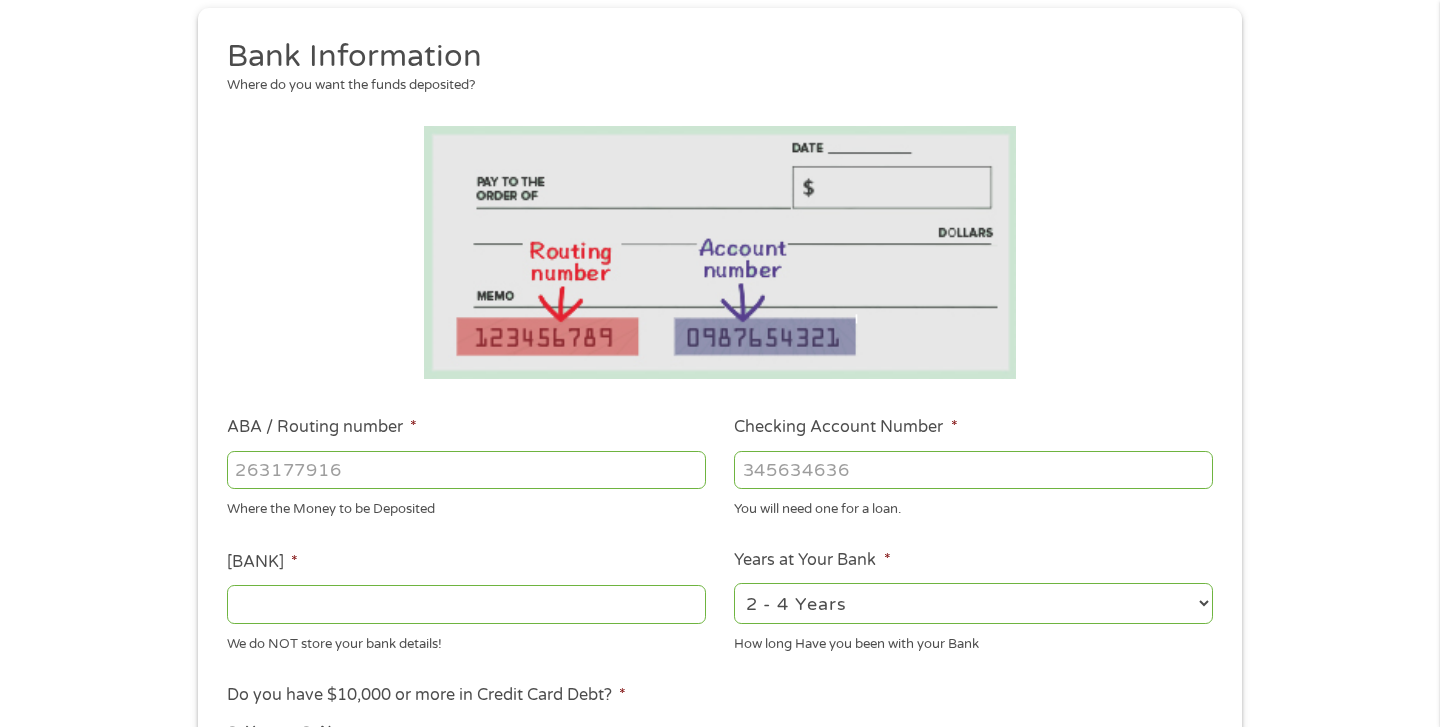 scroll, scrollTop: 143, scrollLeft: 0, axis: vertical 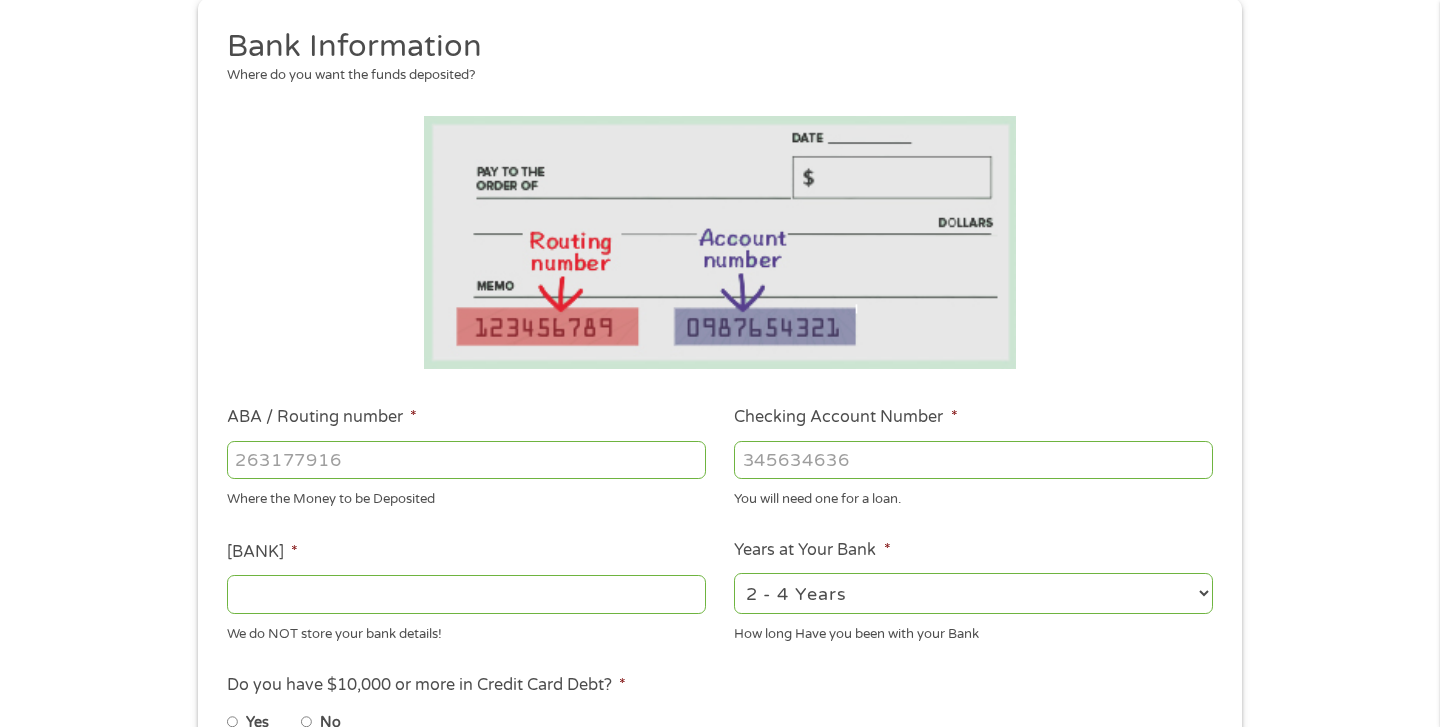 click on "ABA / Routing number *" at bounding box center (466, 460) 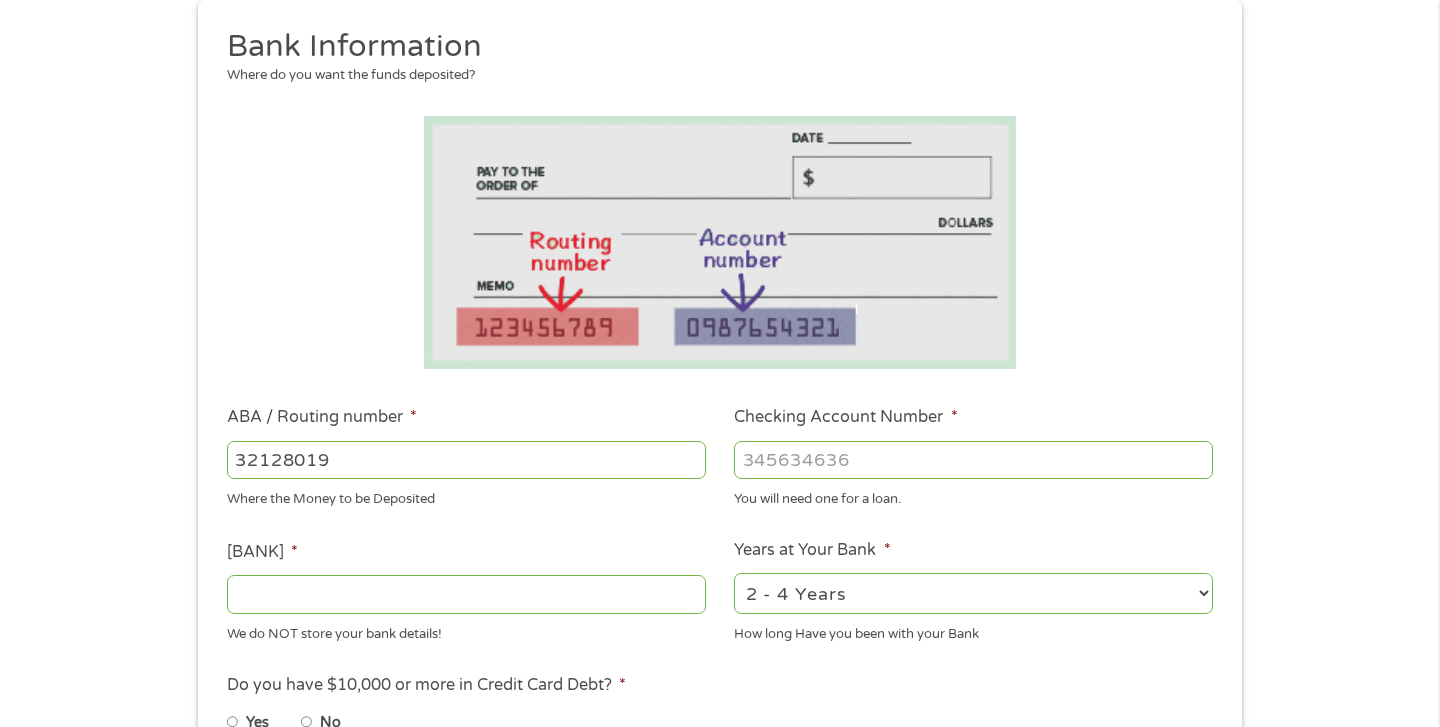 type on "[NUMBER]" 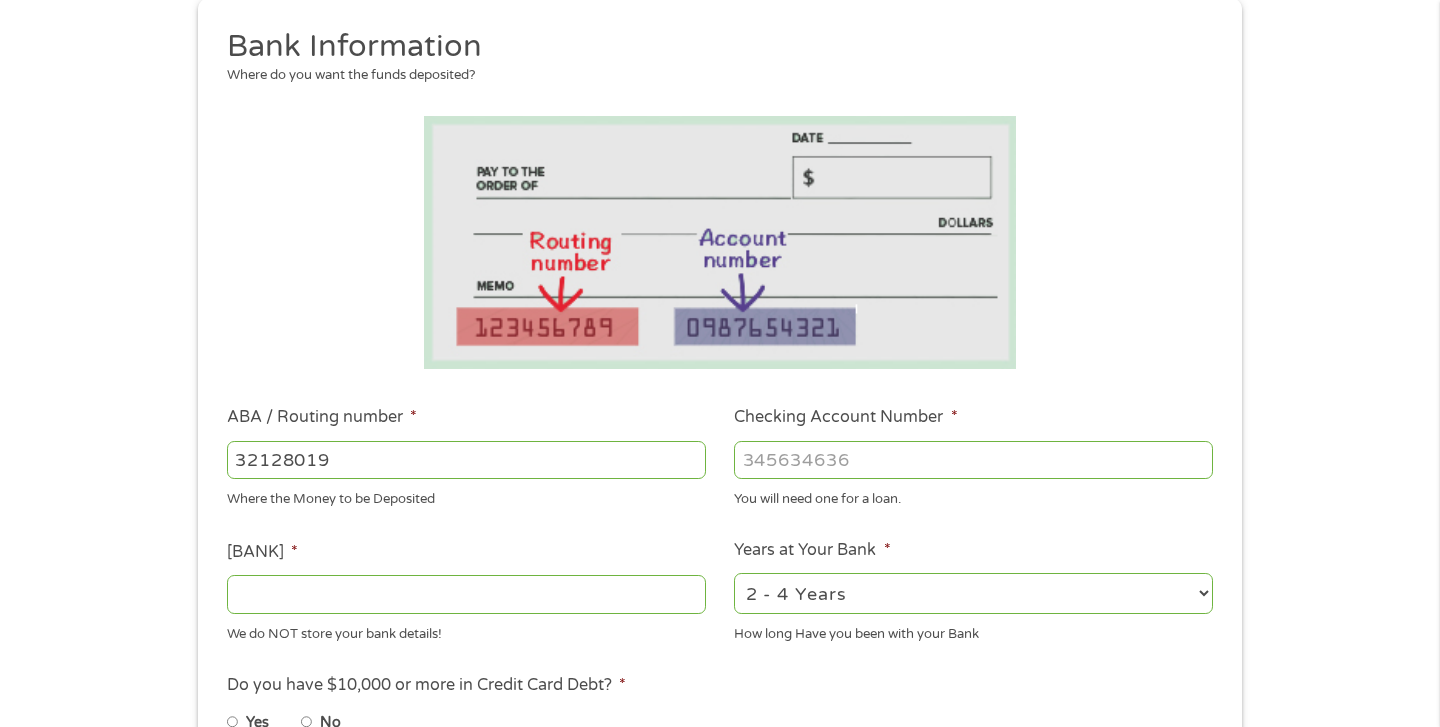 type on "[COMPANY]" 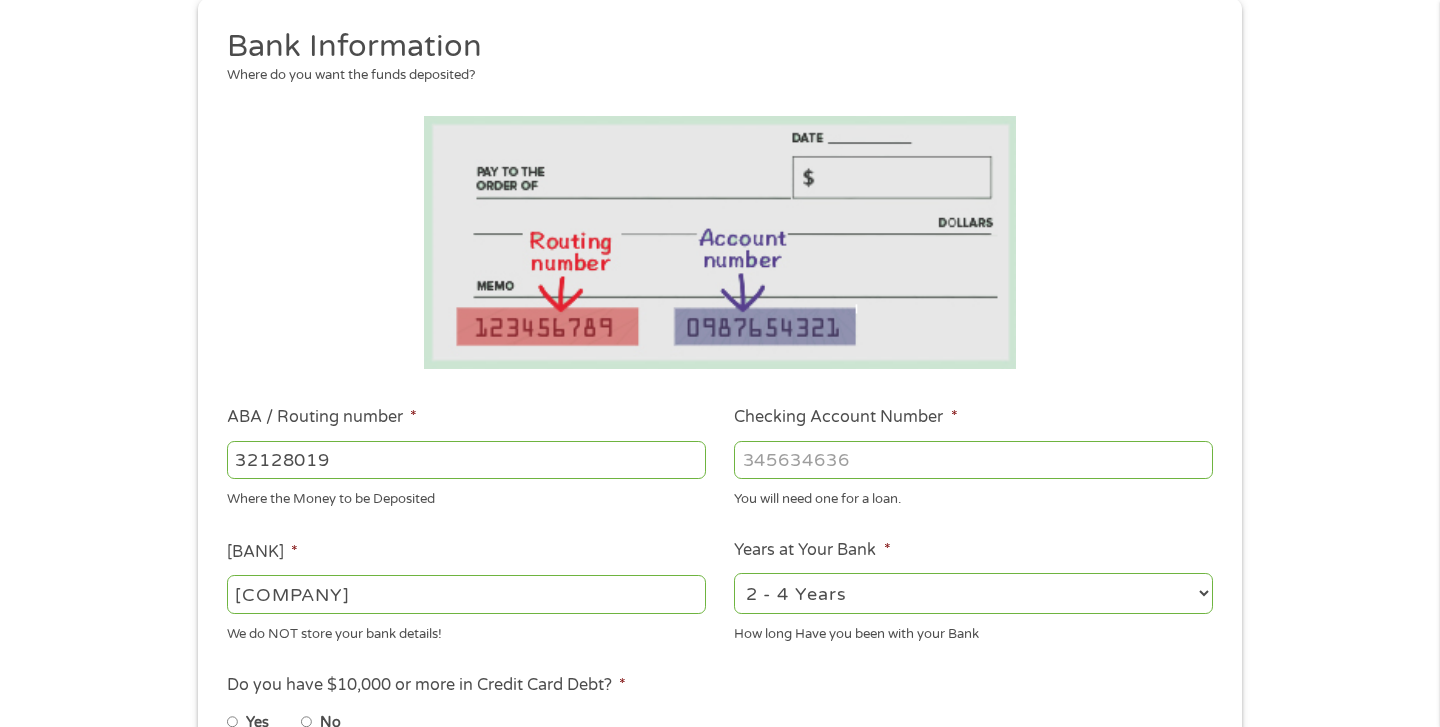 type on "[NUMBER]" 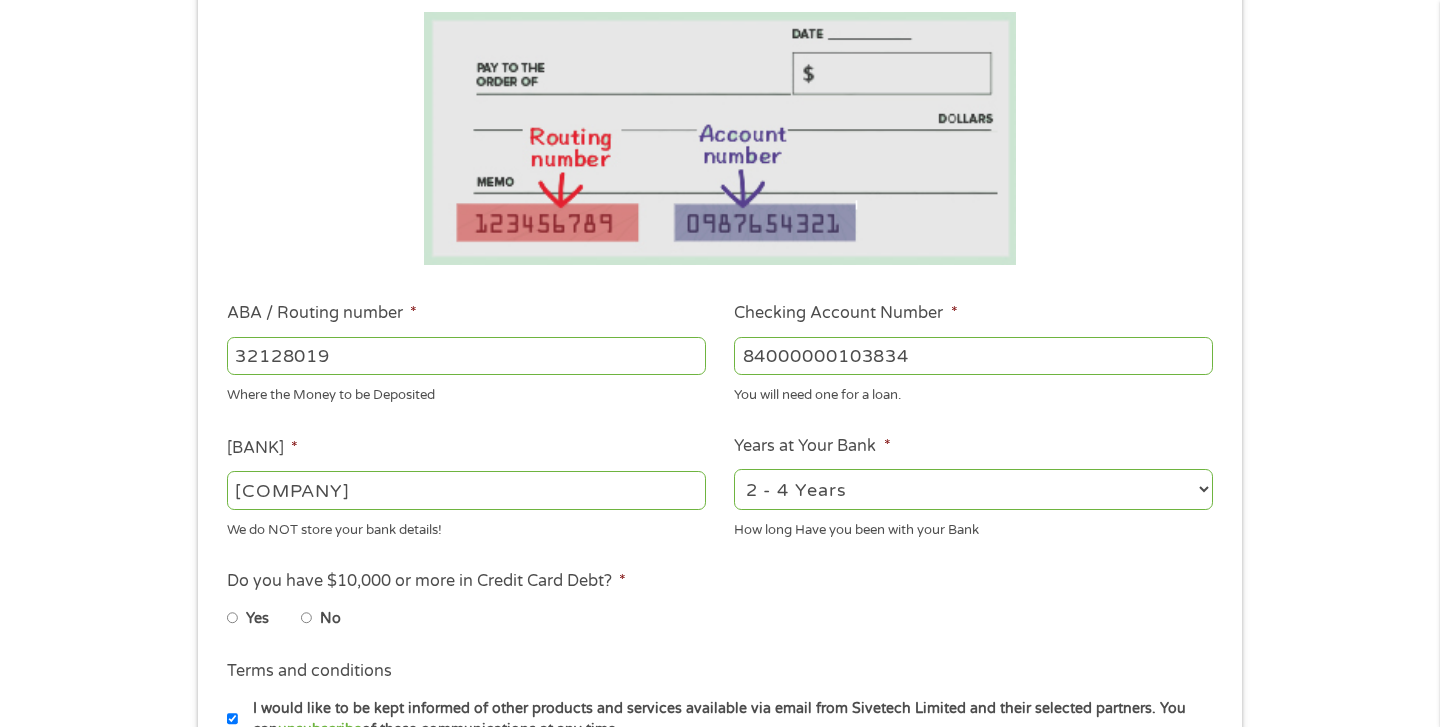 scroll, scrollTop: 351, scrollLeft: 0, axis: vertical 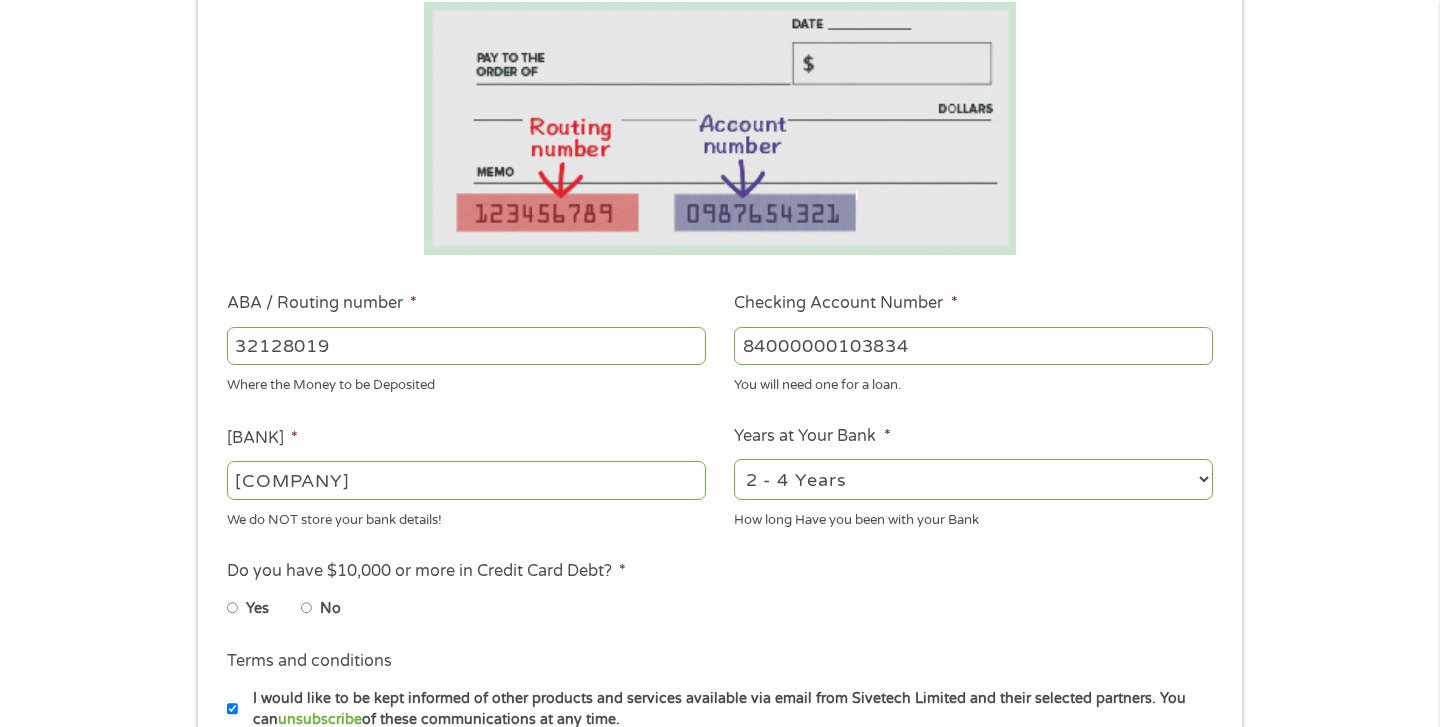 type on "84000000103834" 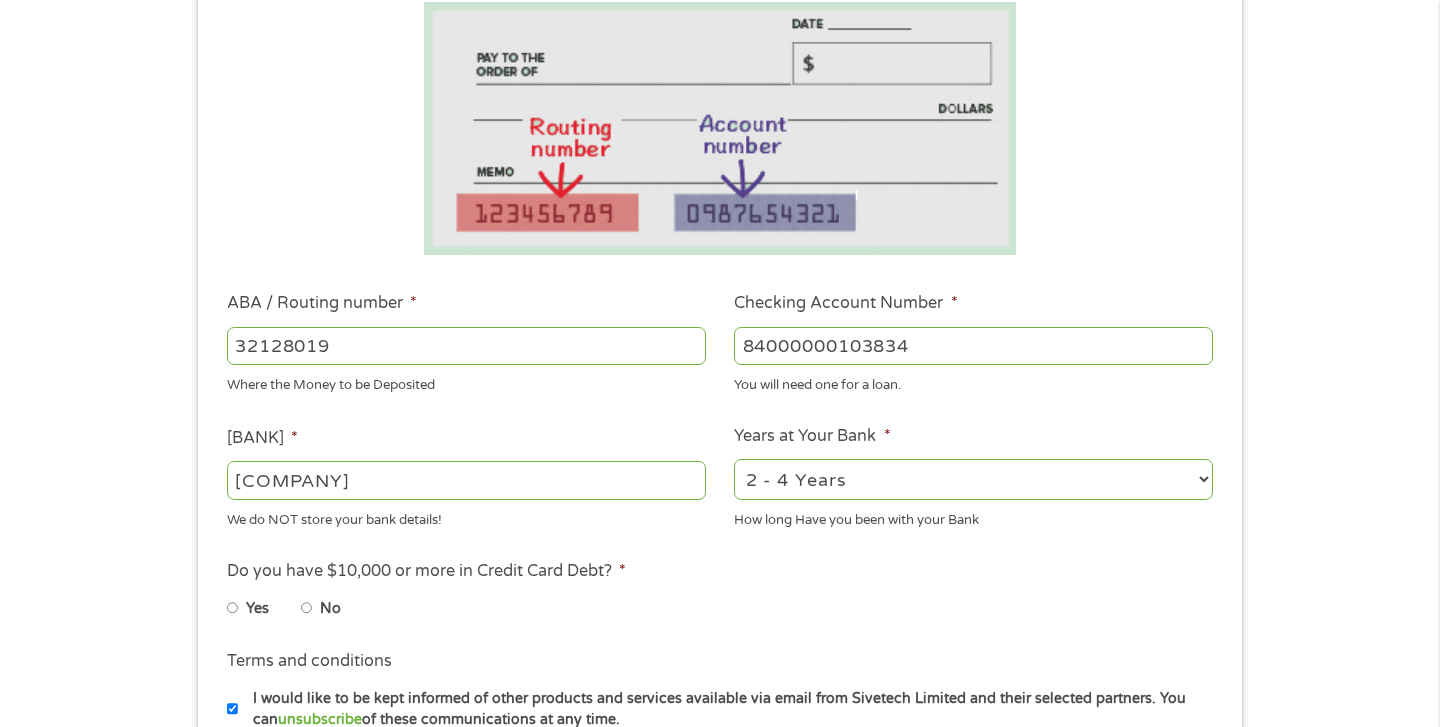 click on "2 - 4 Years 6 - 12 Months 1 - 2 Years Over 4 Years" at bounding box center [973, 479] 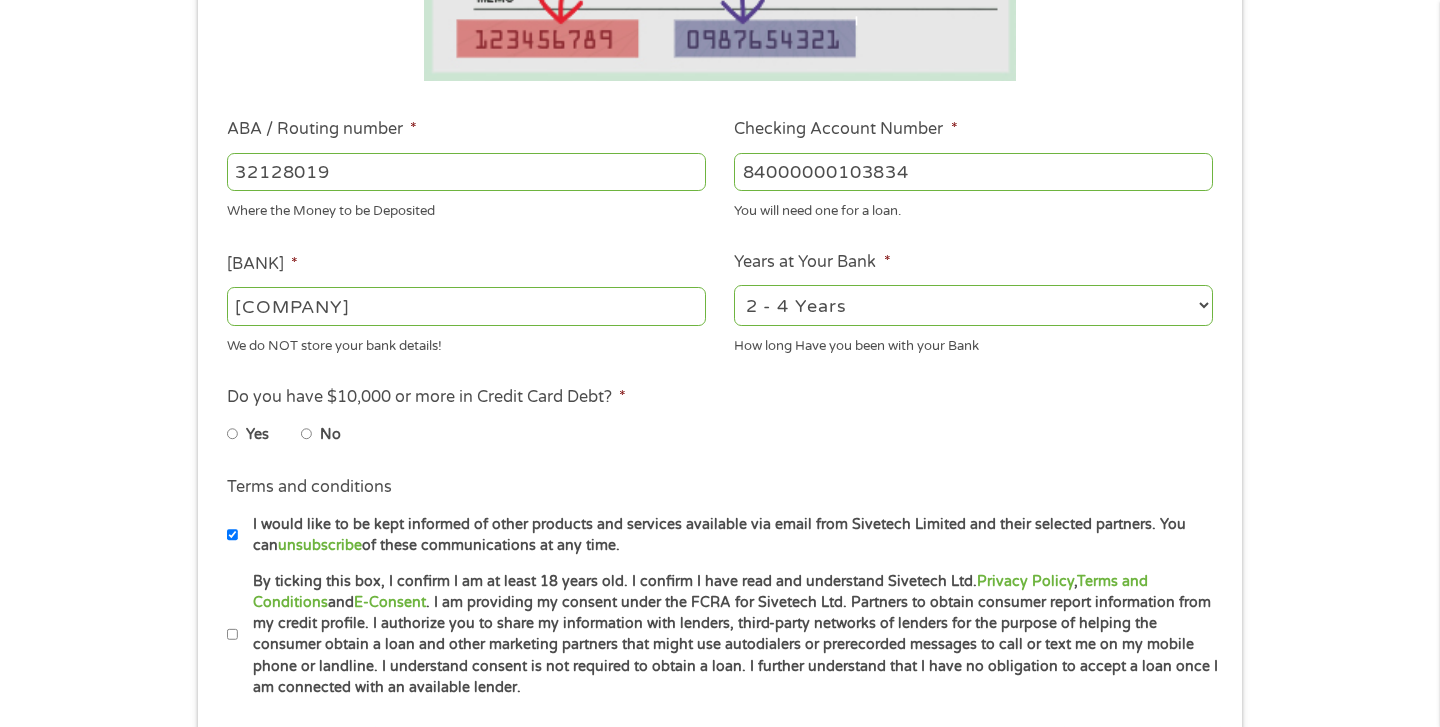 scroll, scrollTop: 529, scrollLeft: 0, axis: vertical 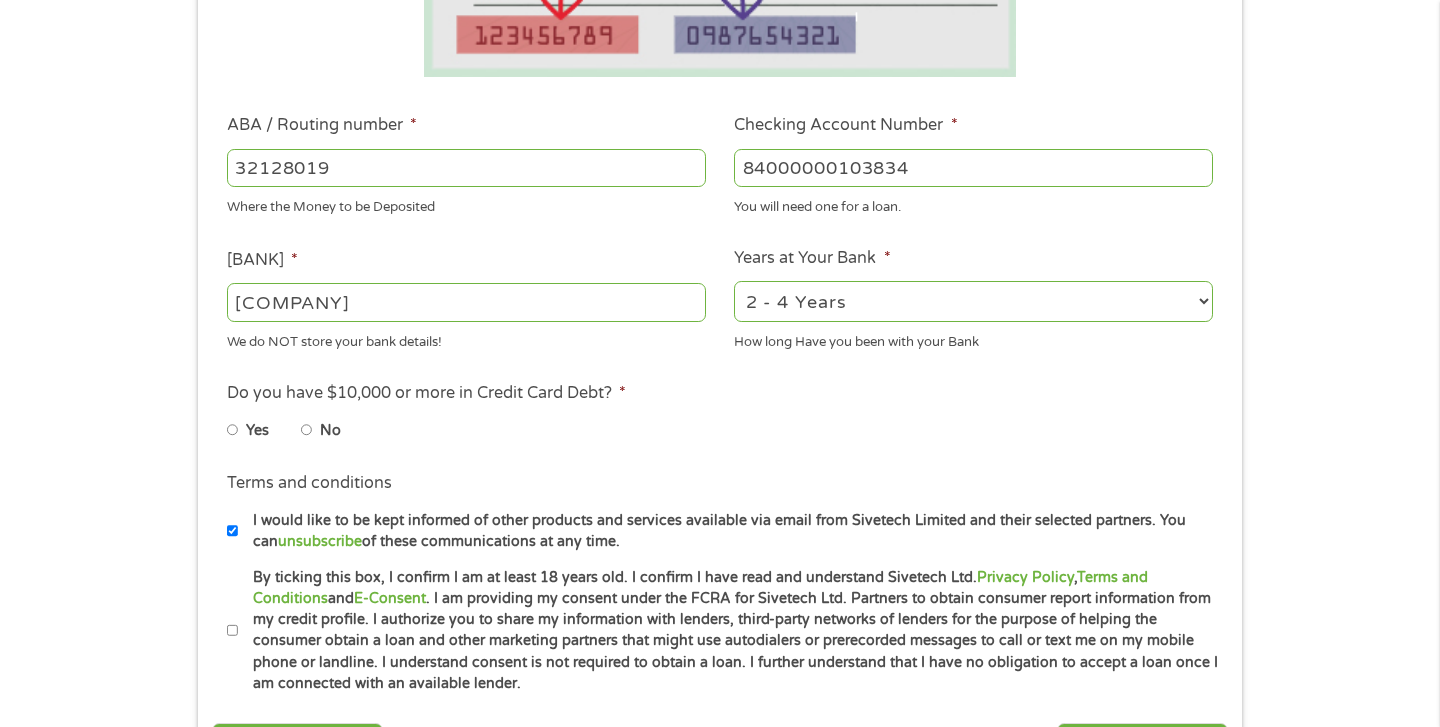 click on "No" at bounding box center (307, 430) 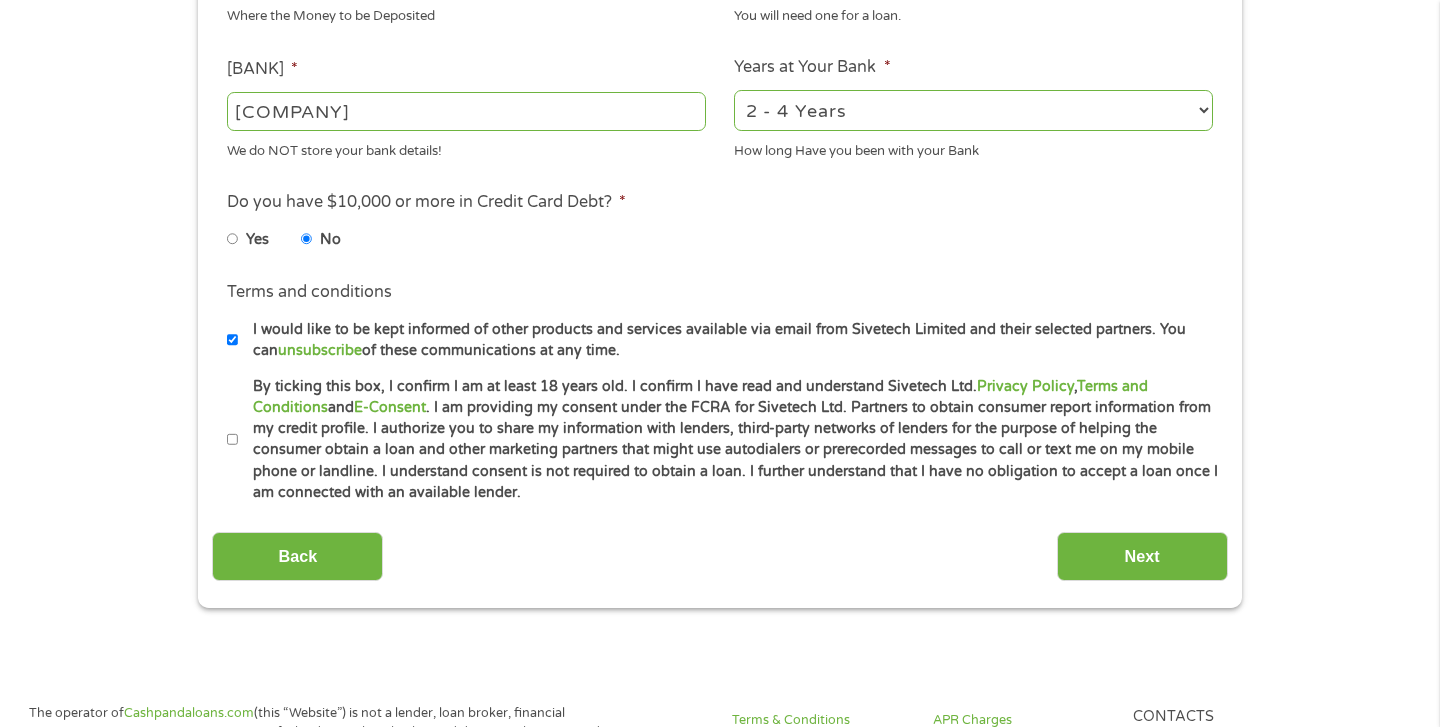 scroll, scrollTop: 723, scrollLeft: 0, axis: vertical 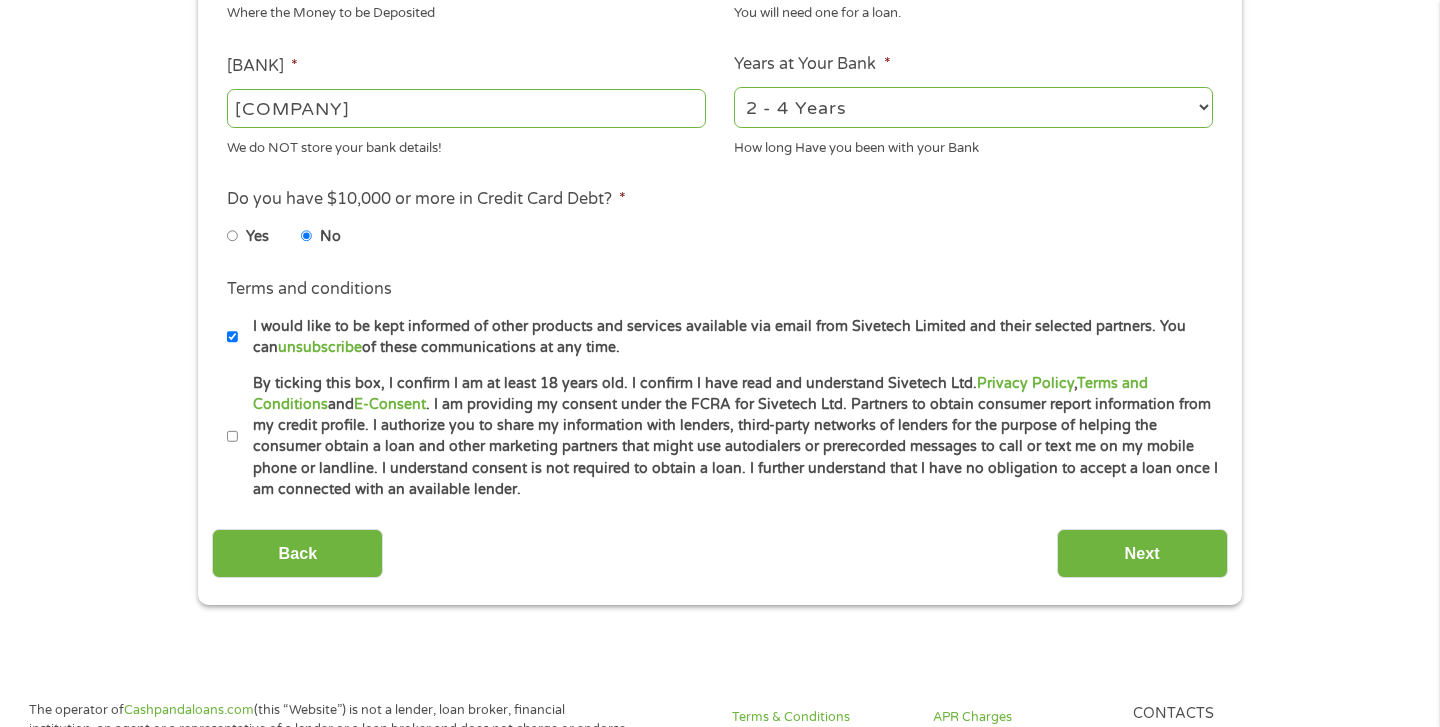 click on "By ticking this box, I confirm I am at least 18 years old. I confirm I have read and understand Sivetech Ltd.  Privacy Policy ,  Terms and Conditions  and  E-Consent . I am providing my consent under the FCRA for Sivetech Ltd. Partners to obtain consumer report information from my credit profile. I authorize you to share my information with lenders, third-party networks of lenders for the purpose of helping the consumer obtain a loan and other marketing partners that might use autodialers or prerecorded messages to call or text me on my mobile phone or landline. I understand consent is not required to obtain a loan. I further understand that I have no obligation to accept a loan once I am connected with an available lender." at bounding box center (233, 437) 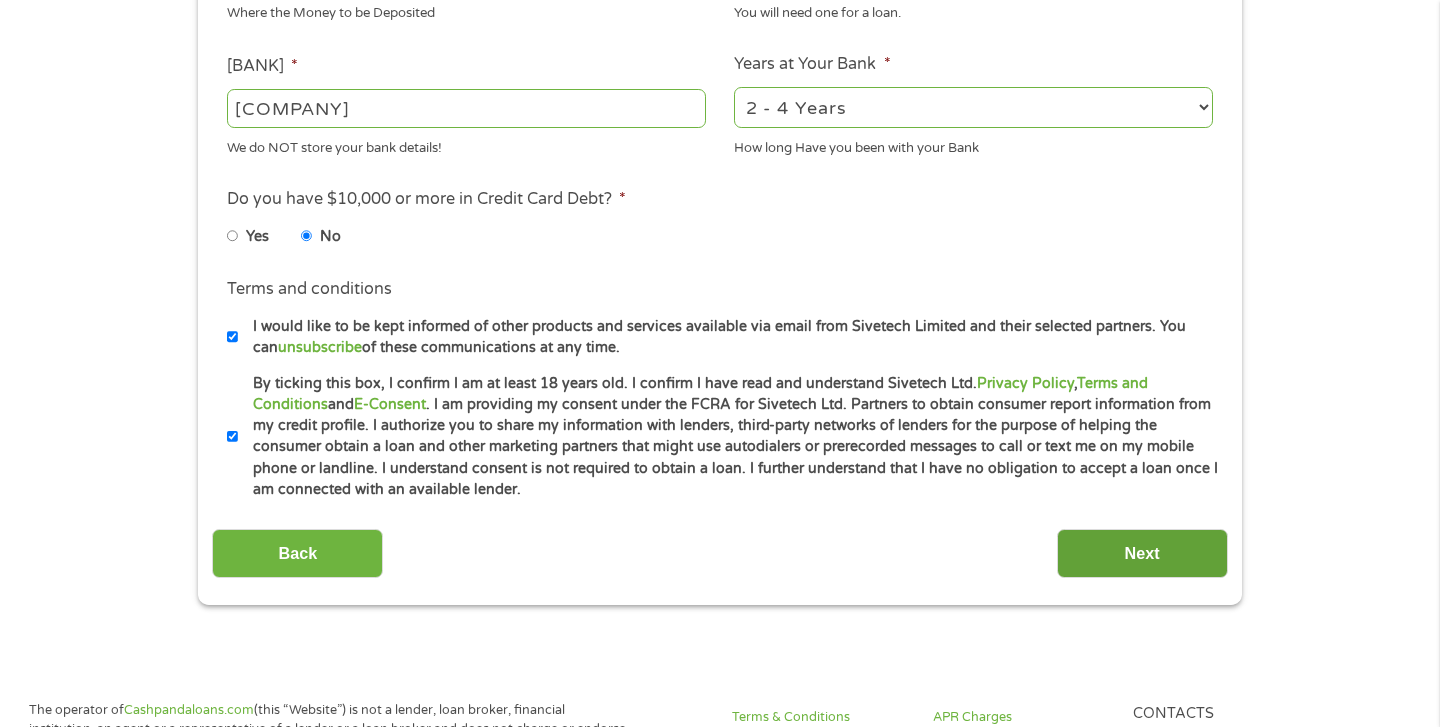 click on "Next" at bounding box center [1142, 553] 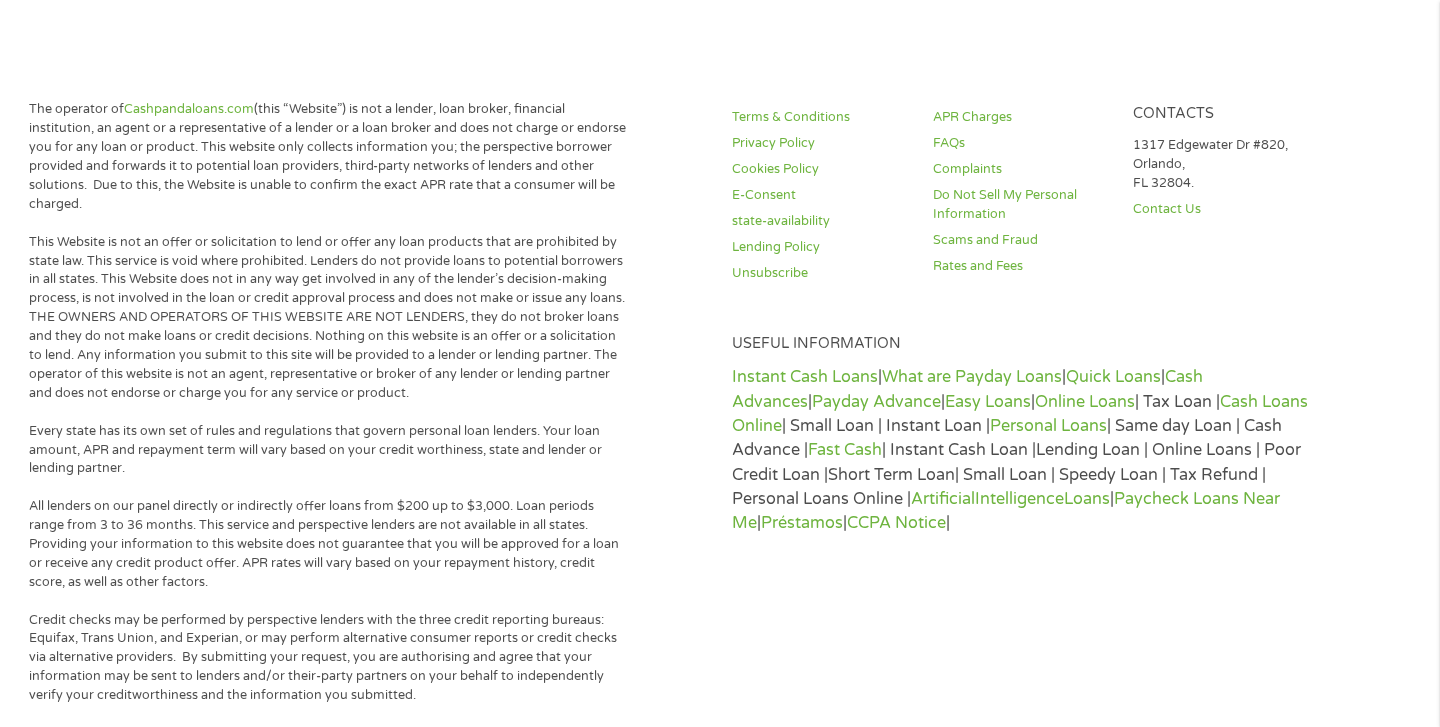 scroll, scrollTop: 8, scrollLeft: 8, axis: both 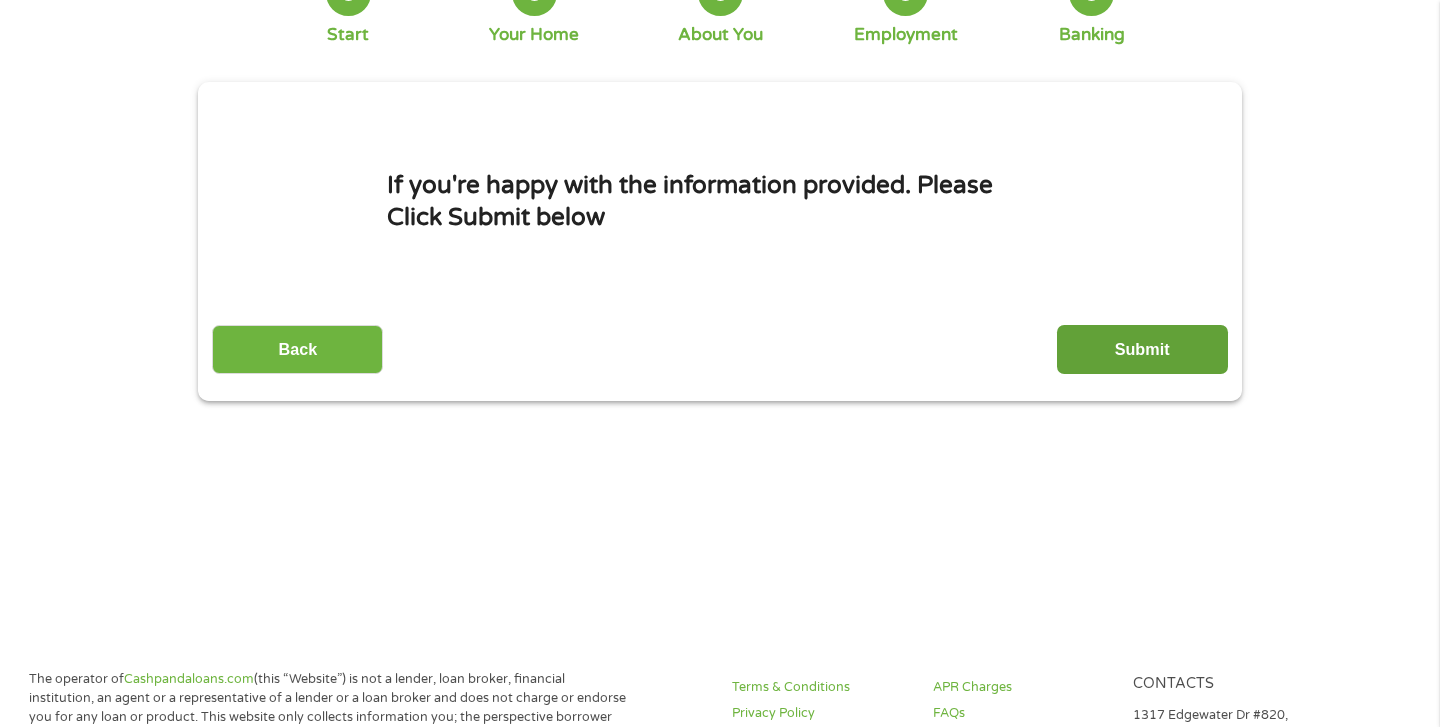 click on "Submit" at bounding box center (1142, 349) 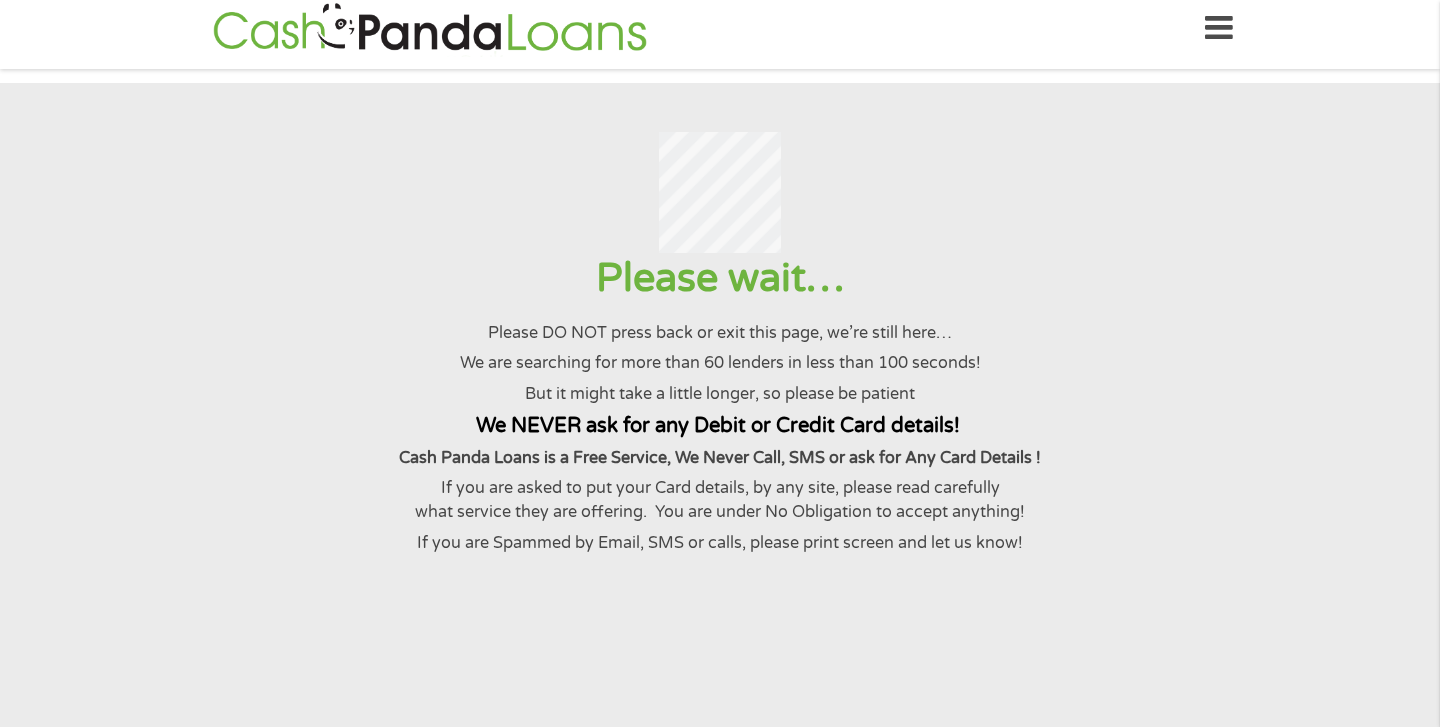 scroll, scrollTop: 0, scrollLeft: 0, axis: both 